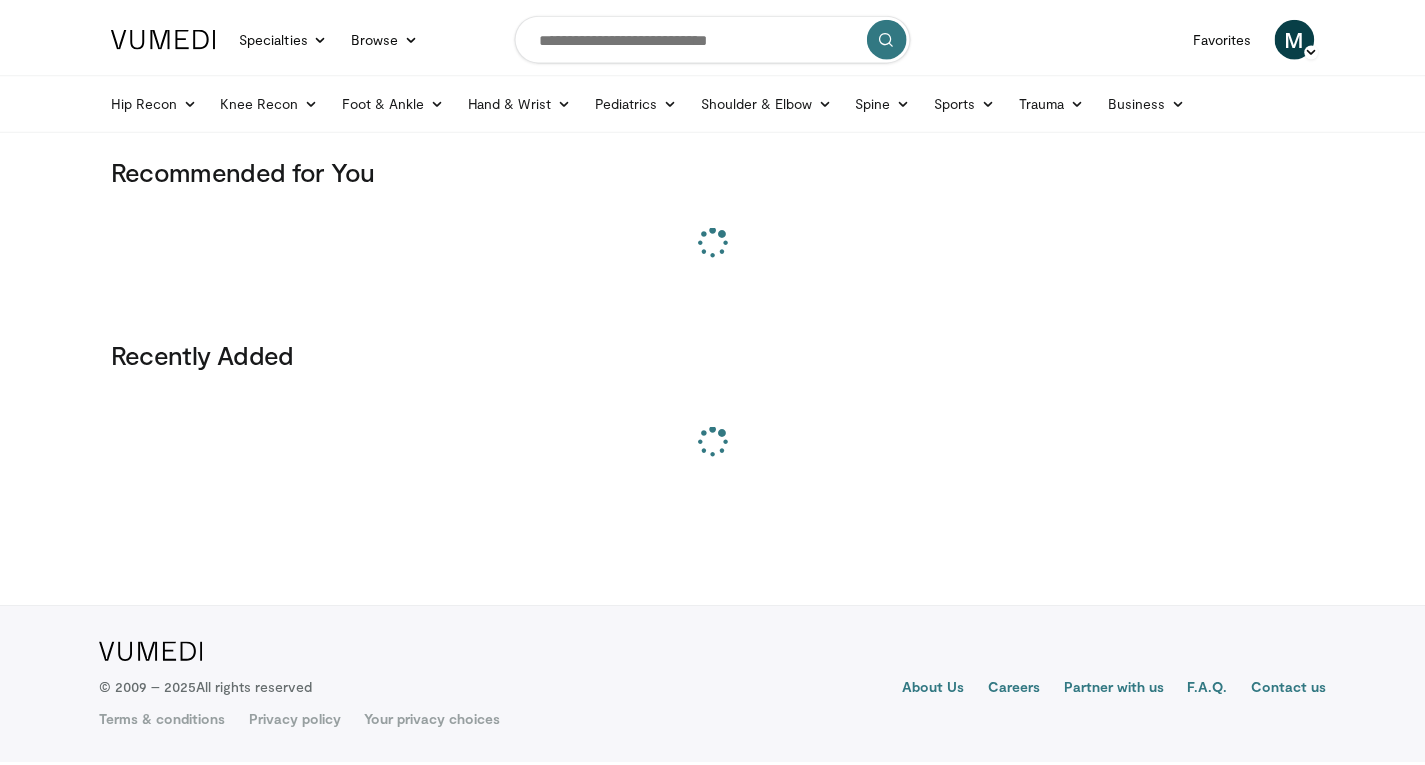 scroll, scrollTop: 0, scrollLeft: 0, axis: both 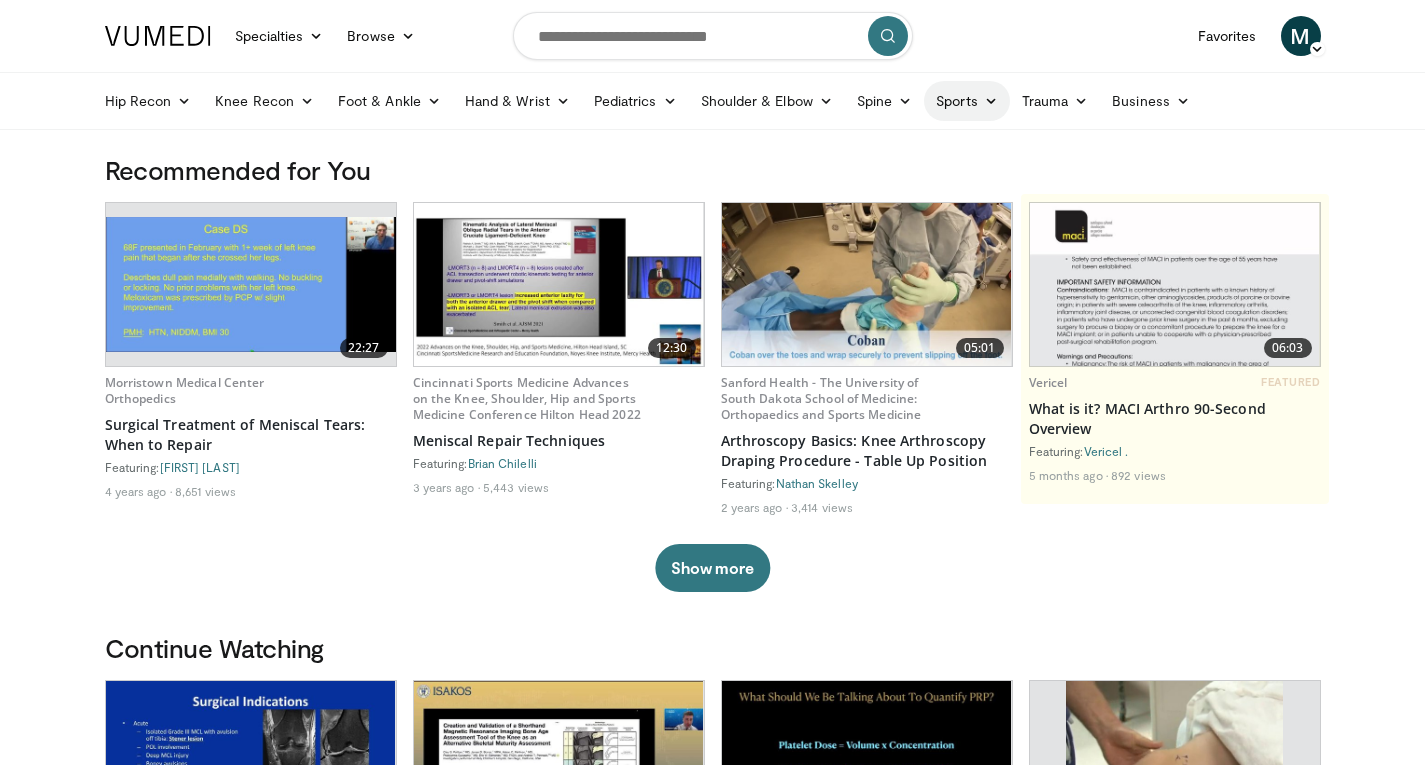click on "Sports" at bounding box center (967, 101) 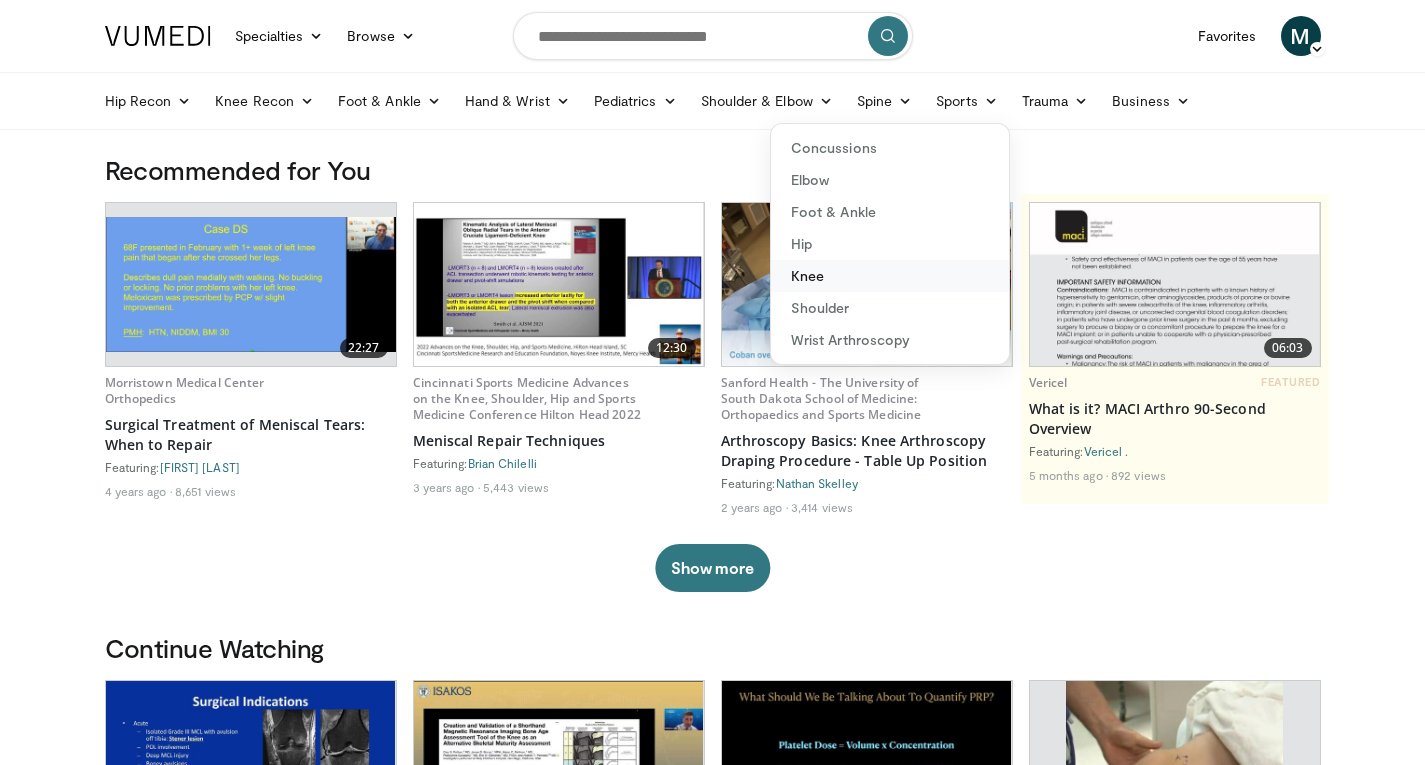 click on "Knee" at bounding box center (890, 276) 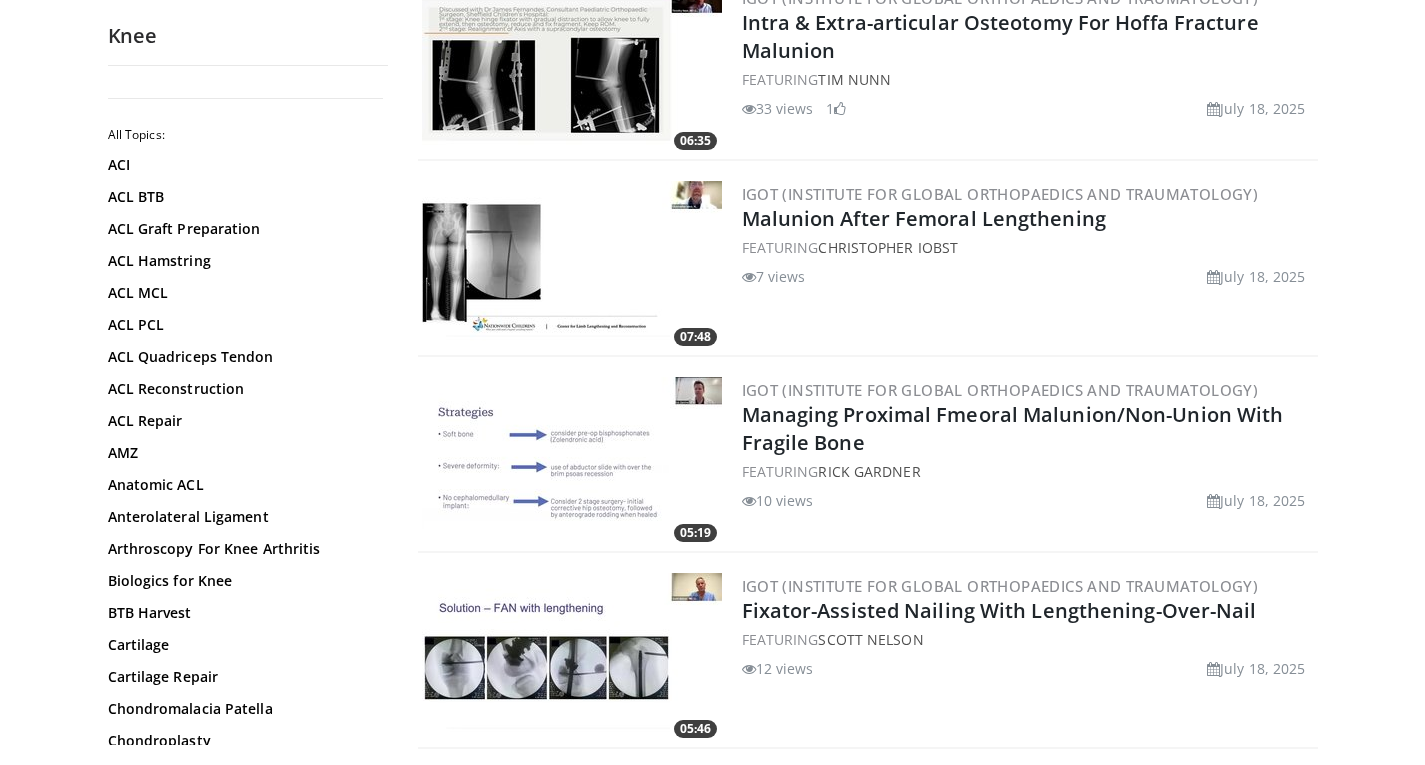 scroll, scrollTop: 2397, scrollLeft: 0, axis: vertical 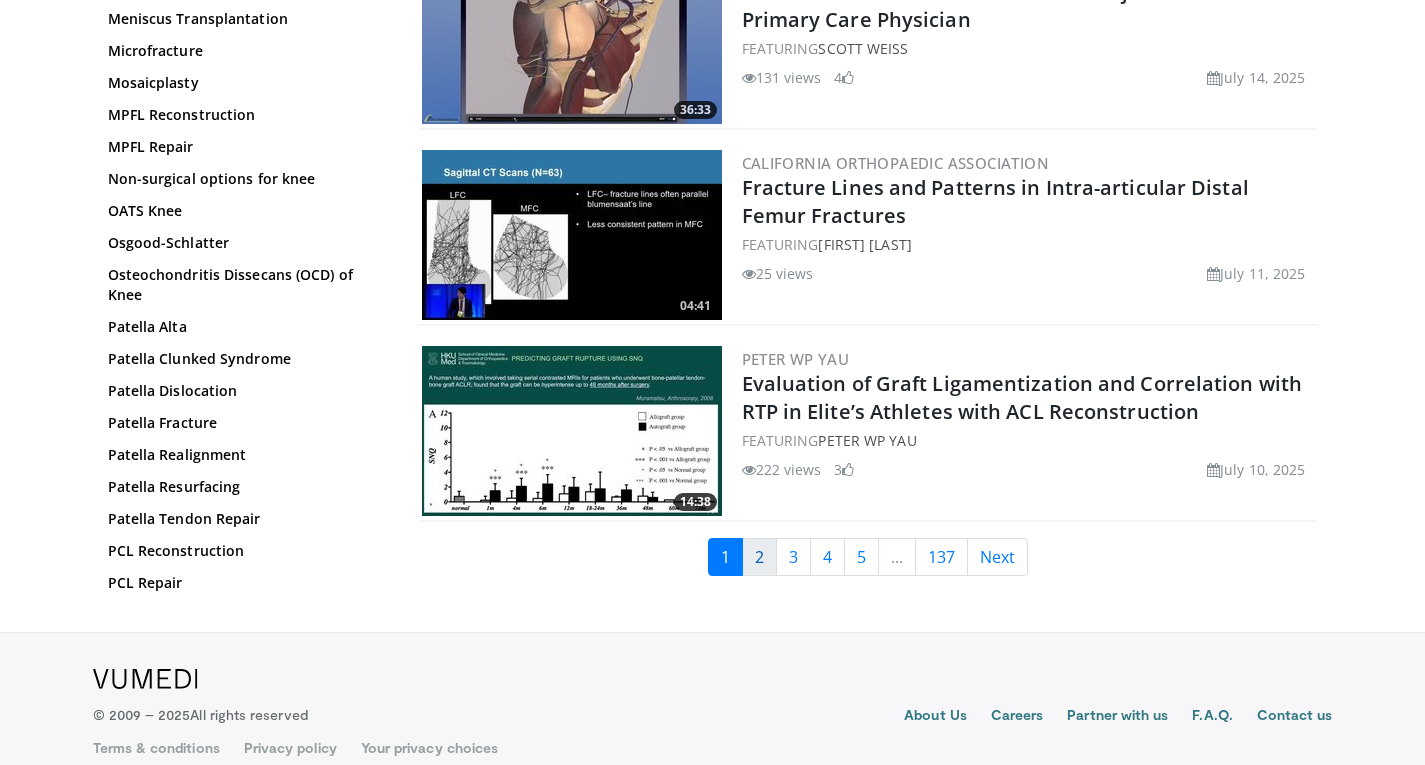 click on "2" at bounding box center (759, 557) 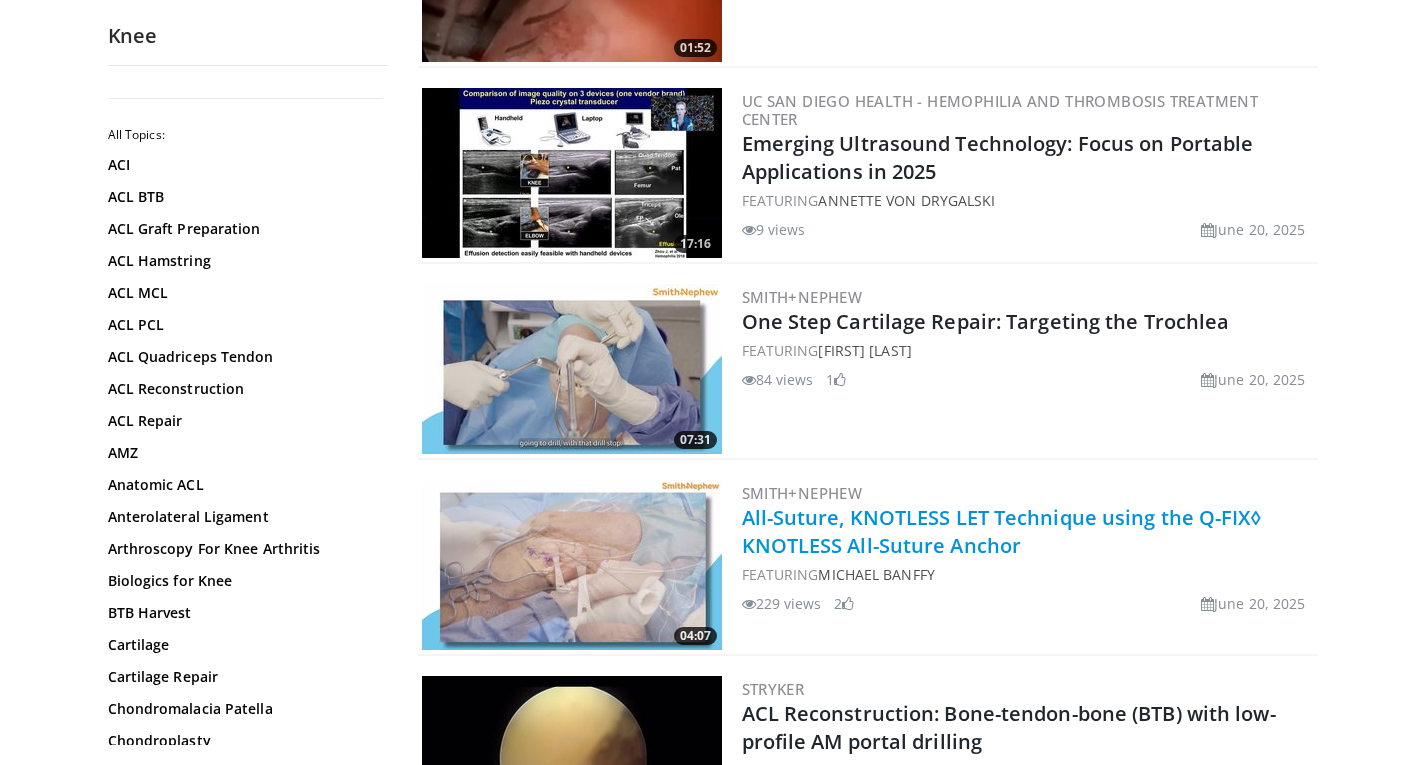 scroll, scrollTop: 4805, scrollLeft: 0, axis: vertical 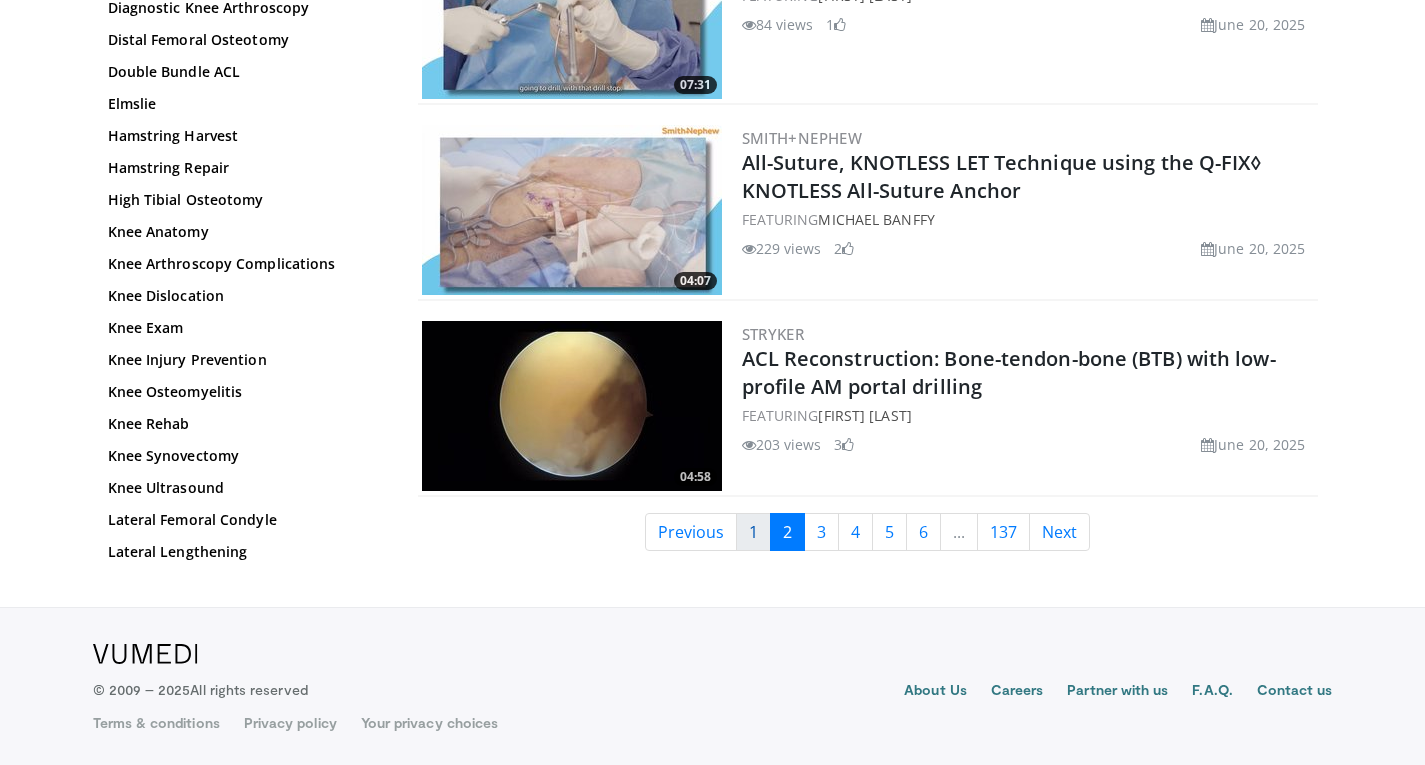 click on "1" at bounding box center (753, 532) 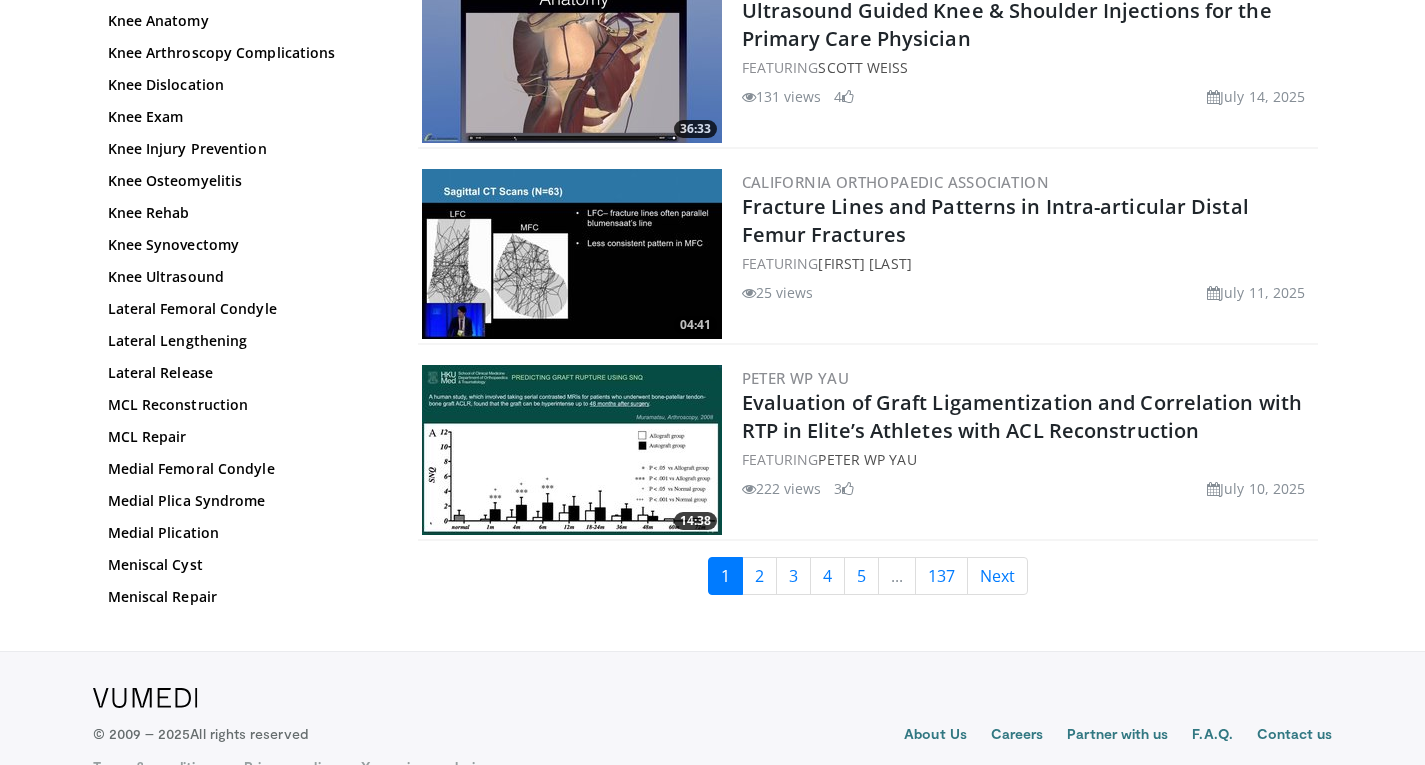 scroll, scrollTop: 4762, scrollLeft: 0, axis: vertical 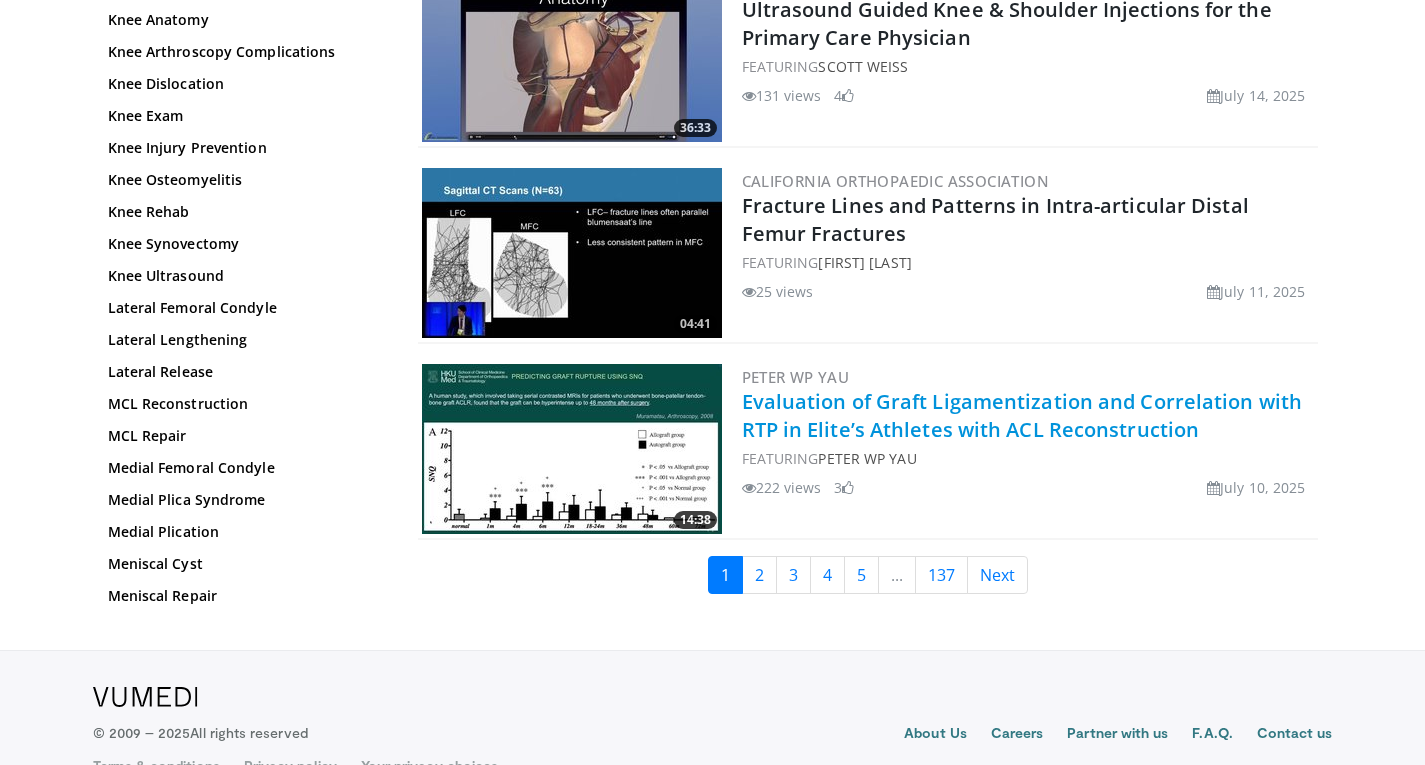 click on "Evaluation of Graft Ligamentization and Correlation with RTP in Elite’s Athletes with ACL Reconstruction" at bounding box center (1022, 415) 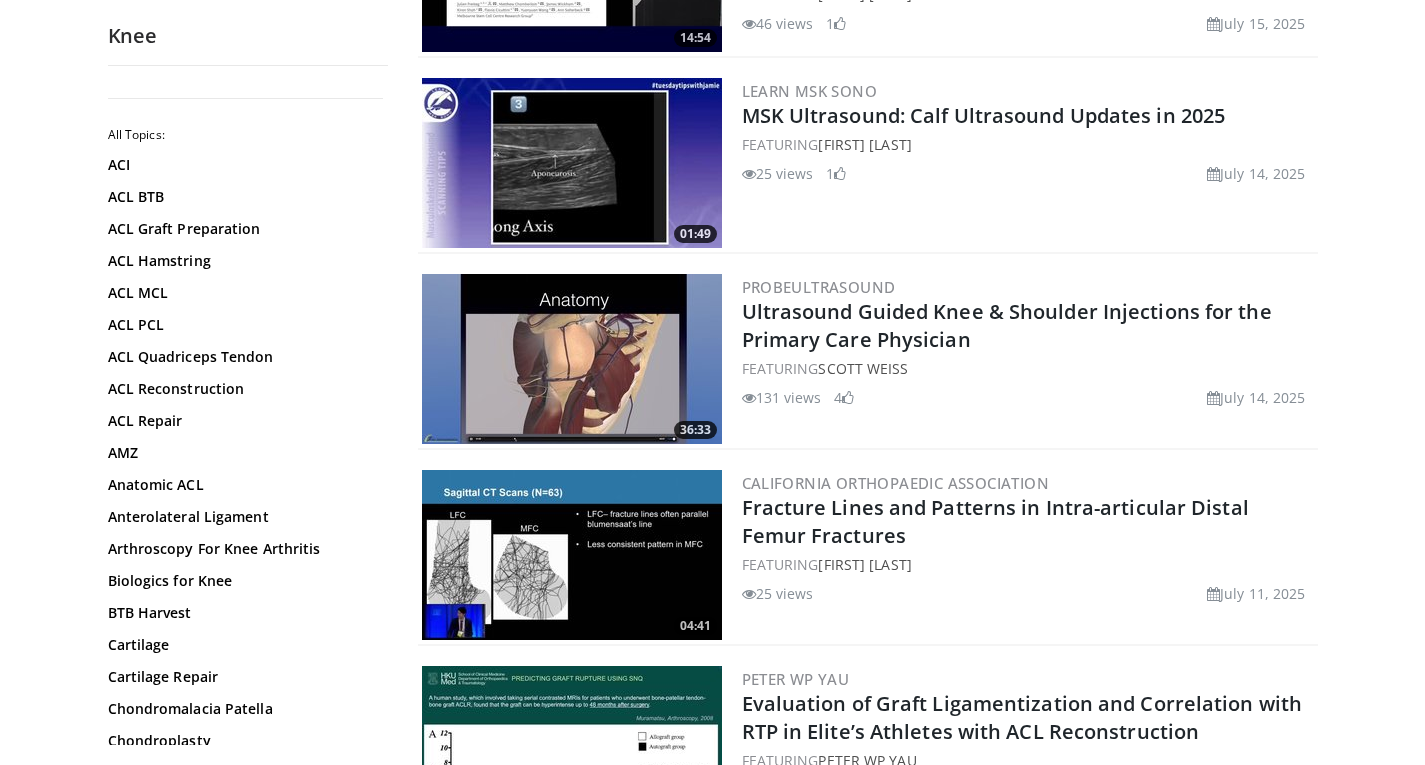 scroll, scrollTop: 4460, scrollLeft: 0, axis: vertical 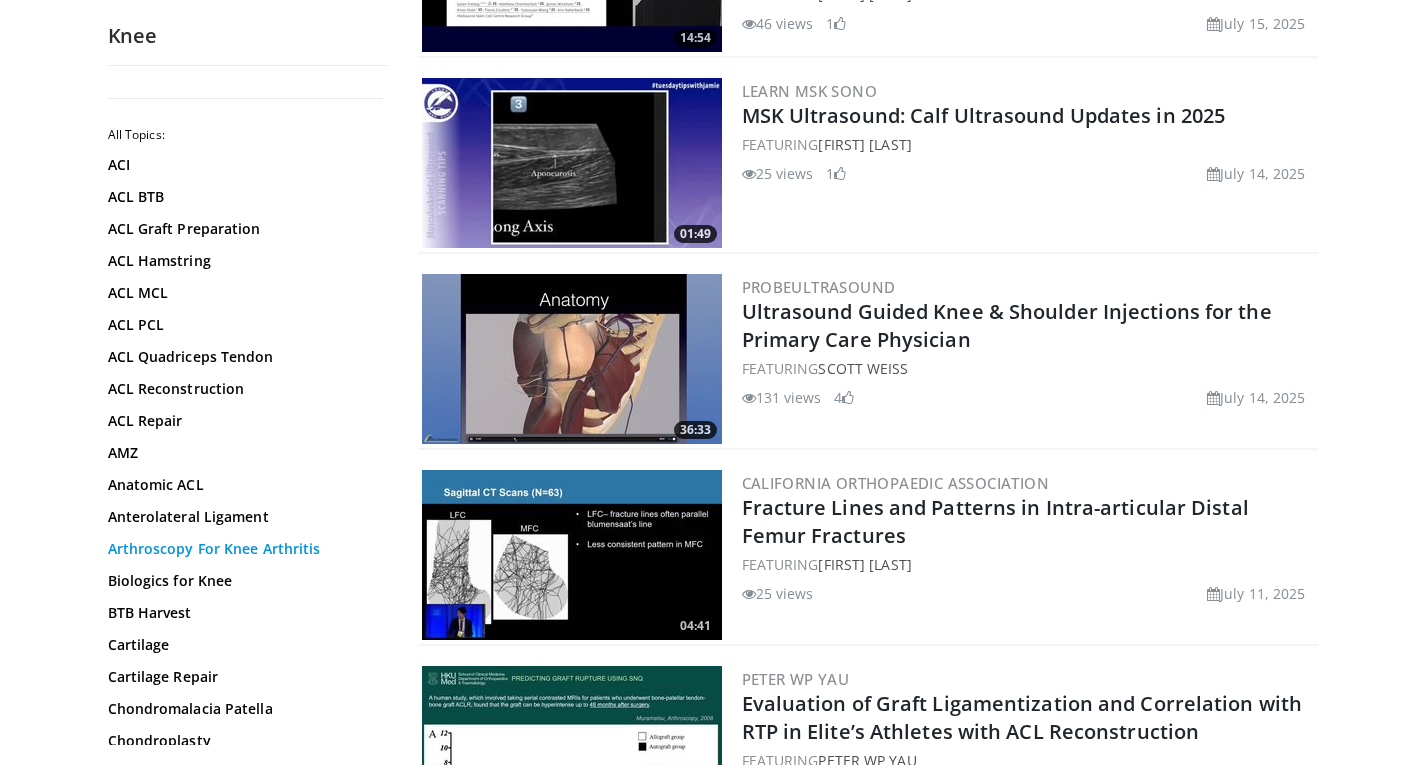 click on "Arthroscopy For Knee Arthritis" at bounding box center [243, 549] 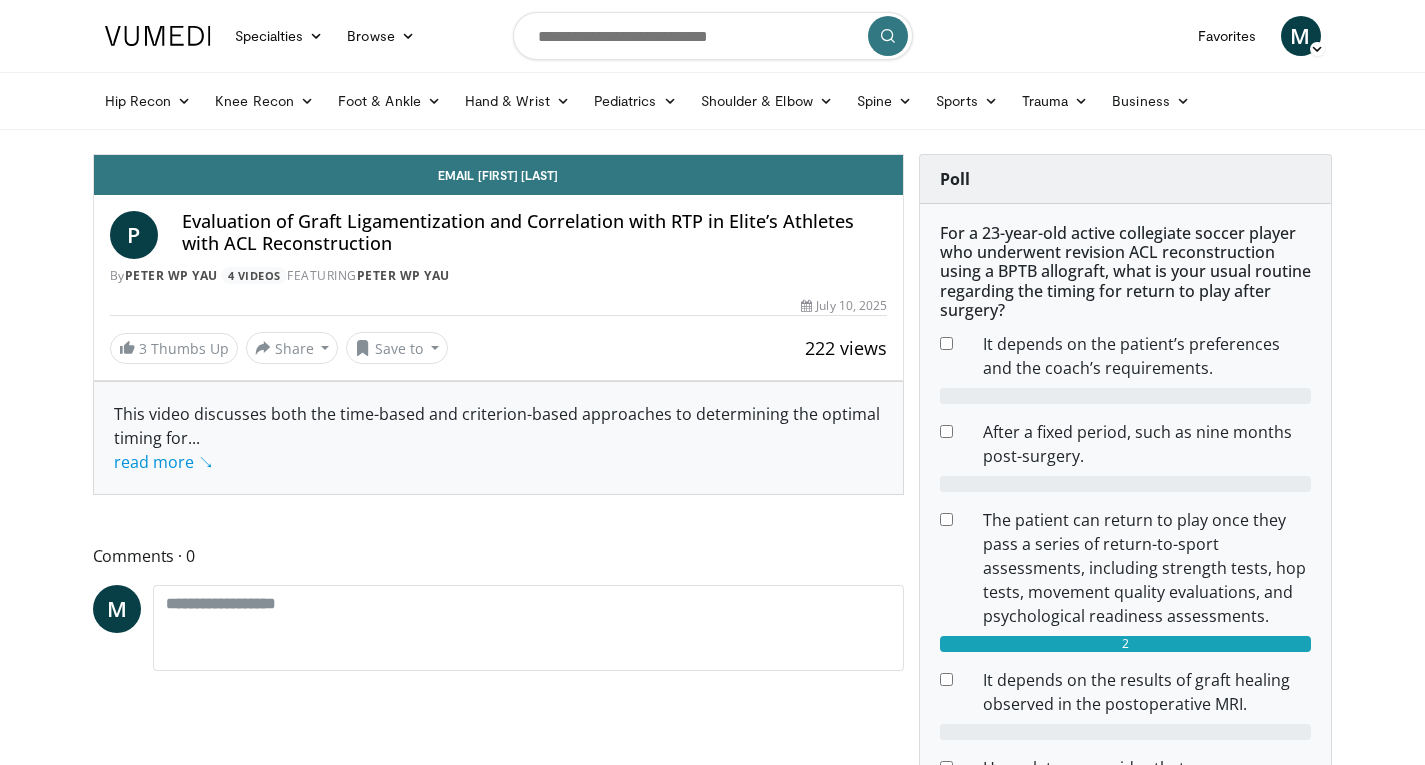 scroll, scrollTop: 0, scrollLeft: 0, axis: both 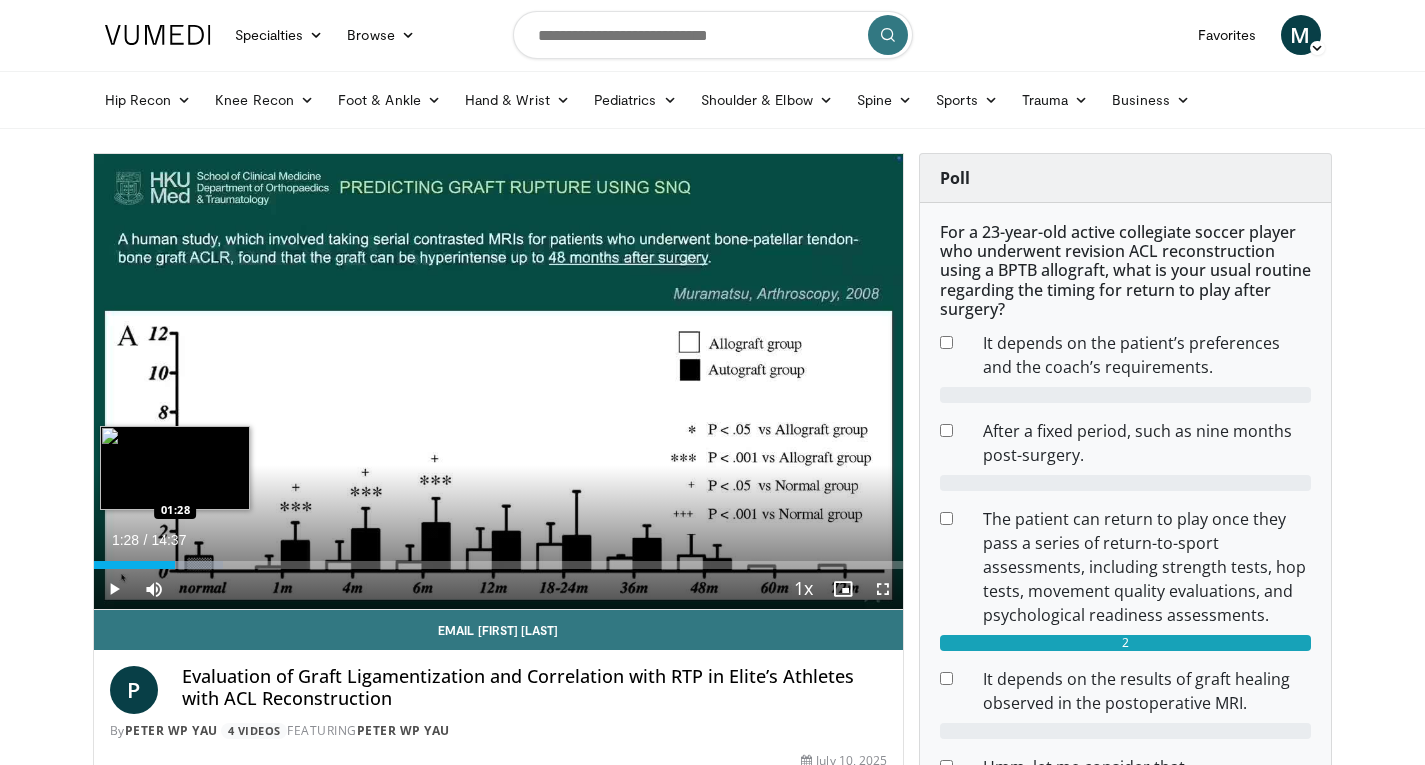 click on "Loaded :  15.95% 01:19 01:28" at bounding box center (499, 559) 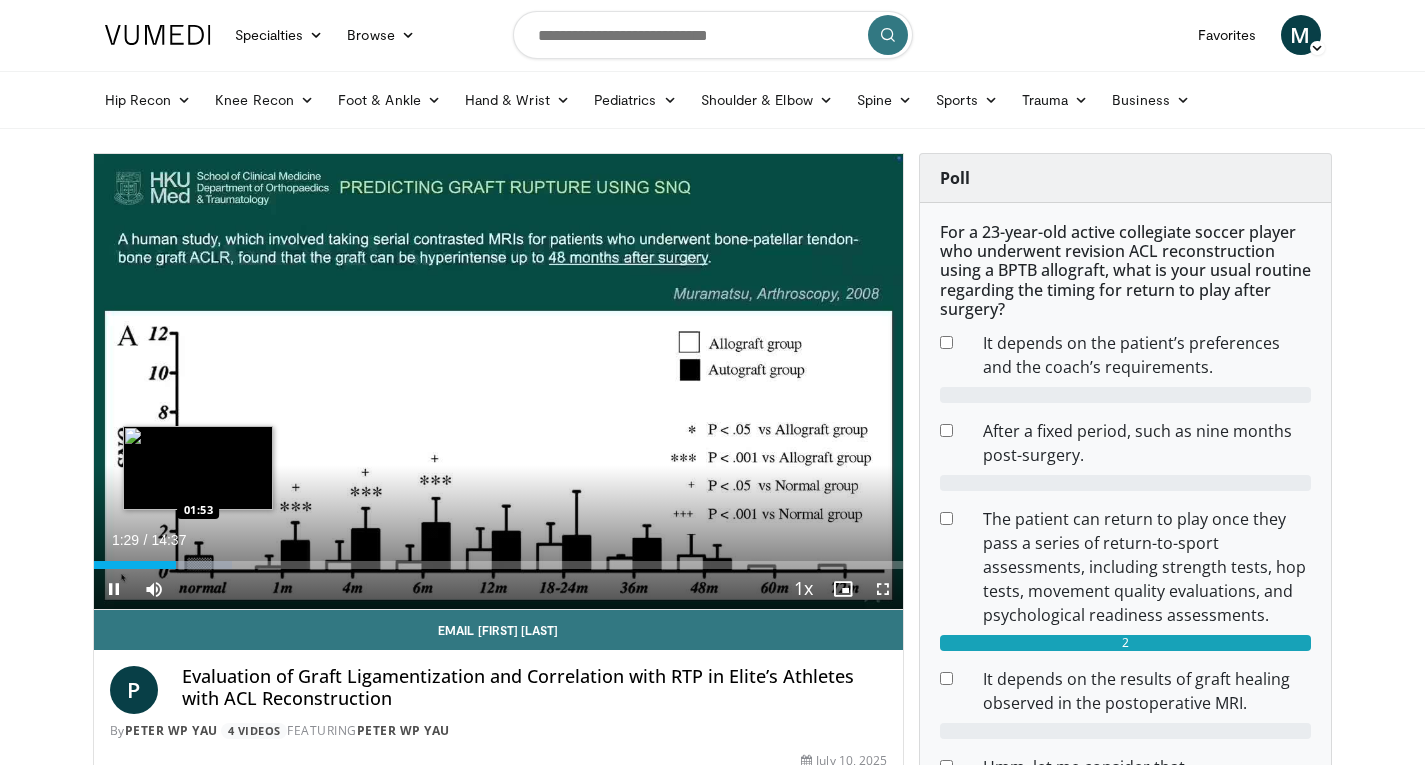 click at bounding box center (181, 565) 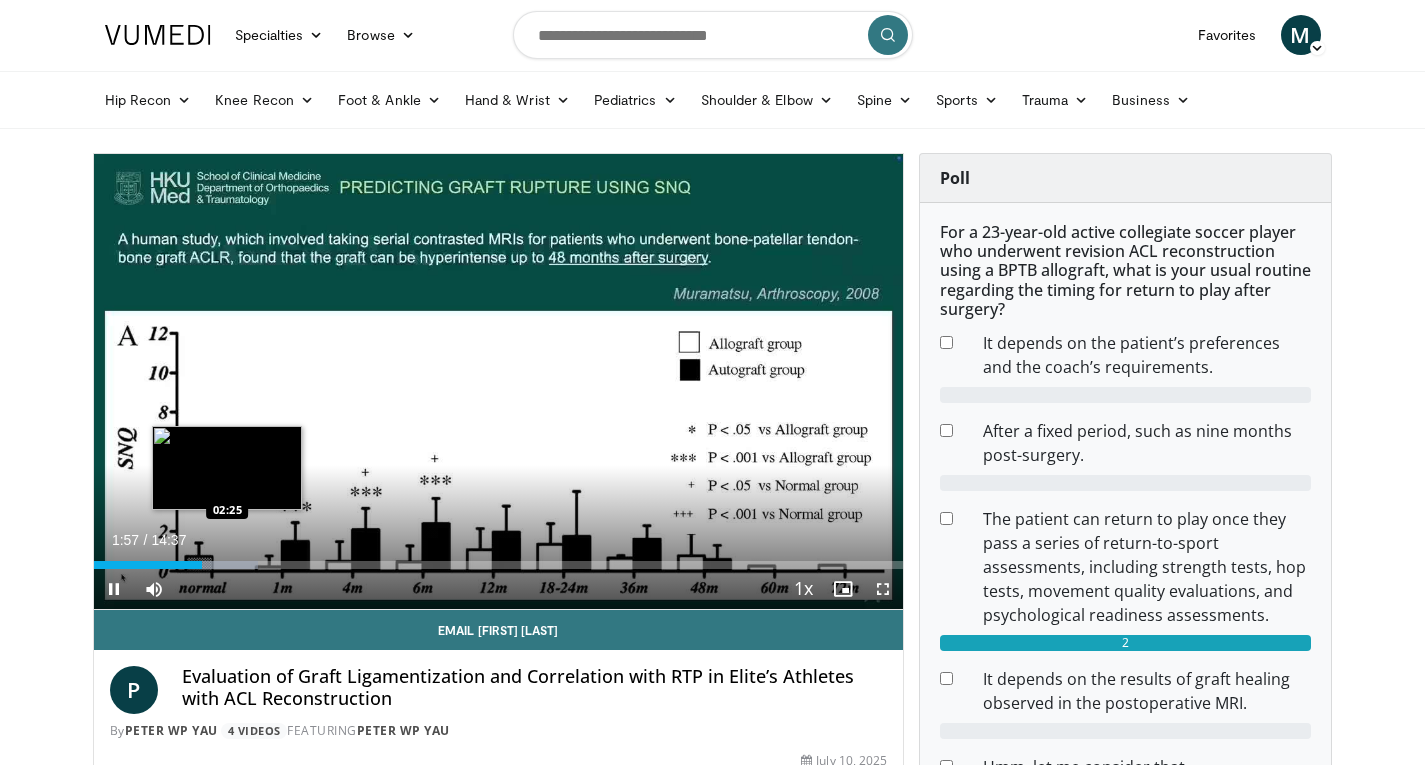 click on "Loaded :  20.34% 01:57 02:25" at bounding box center (499, 565) 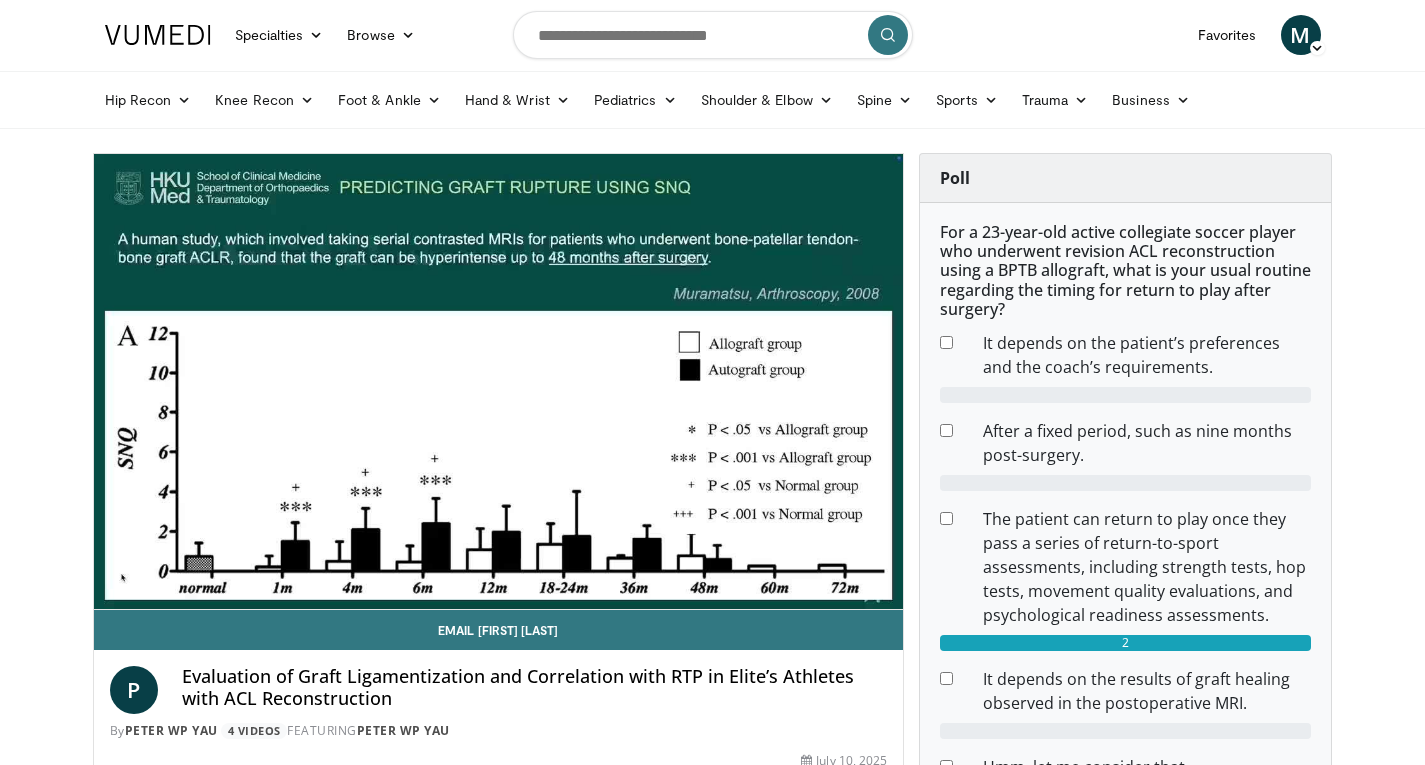 click on "10 seconds
Tap to unmute" at bounding box center [499, 381] 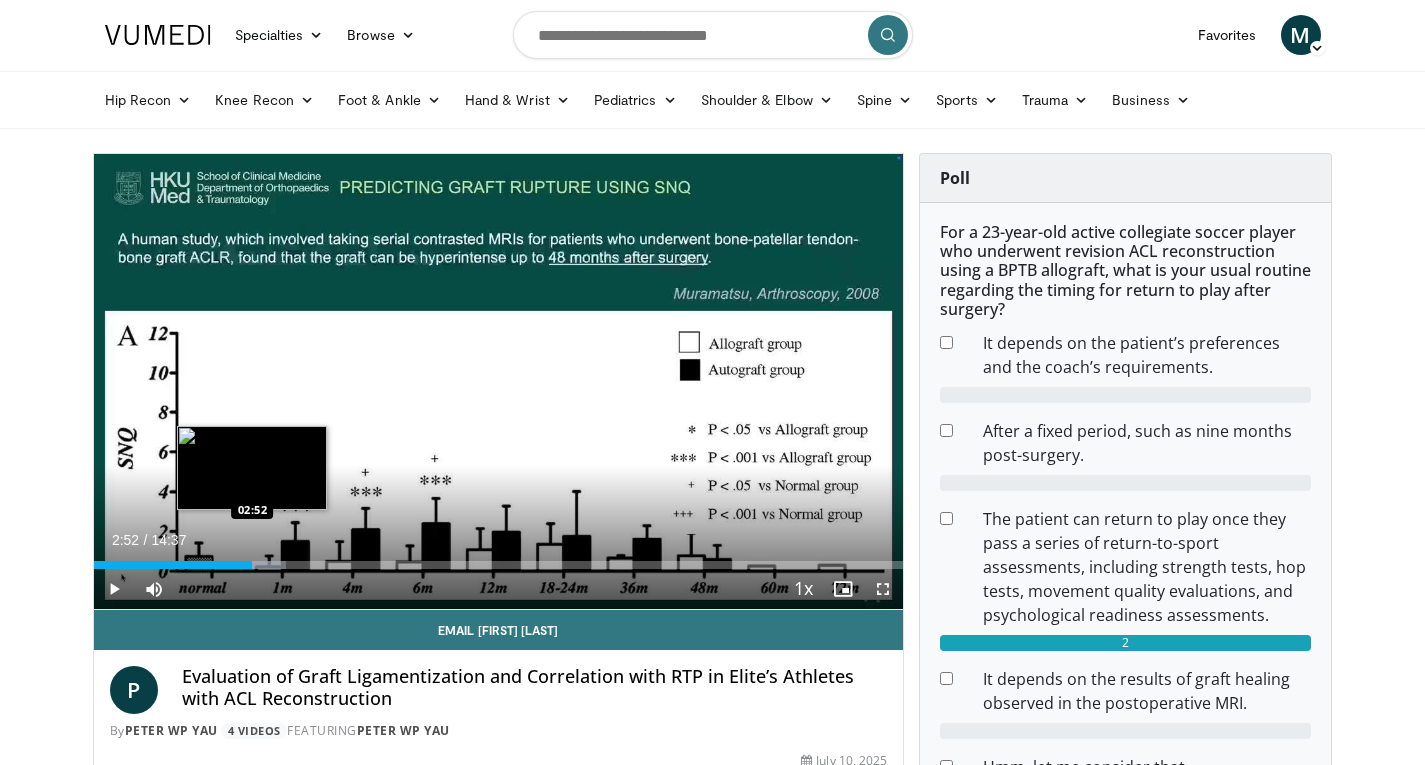 click on "Loaded :  23.73% 02:52 02:52" at bounding box center (499, 559) 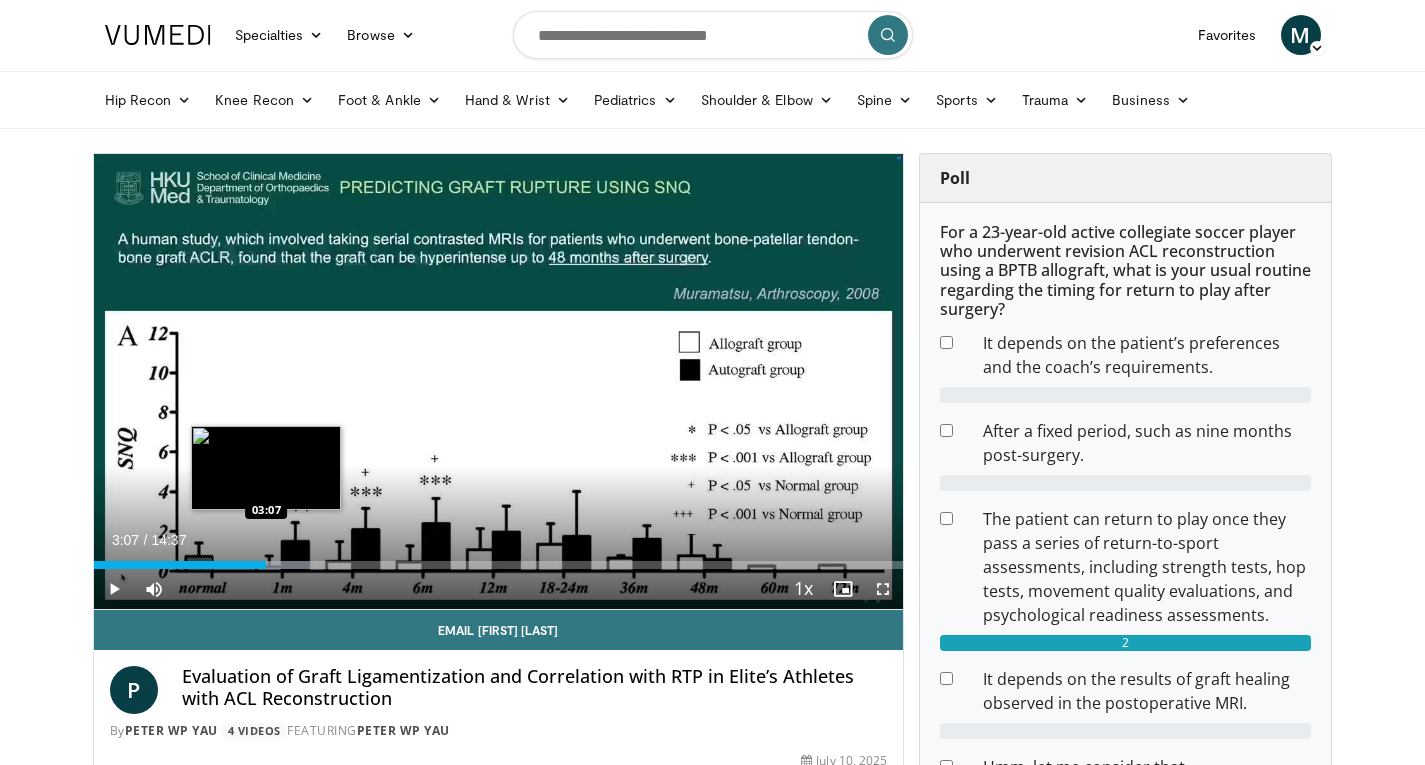 click on "Loaded :  27.12% 03:07 03:07" at bounding box center [499, 559] 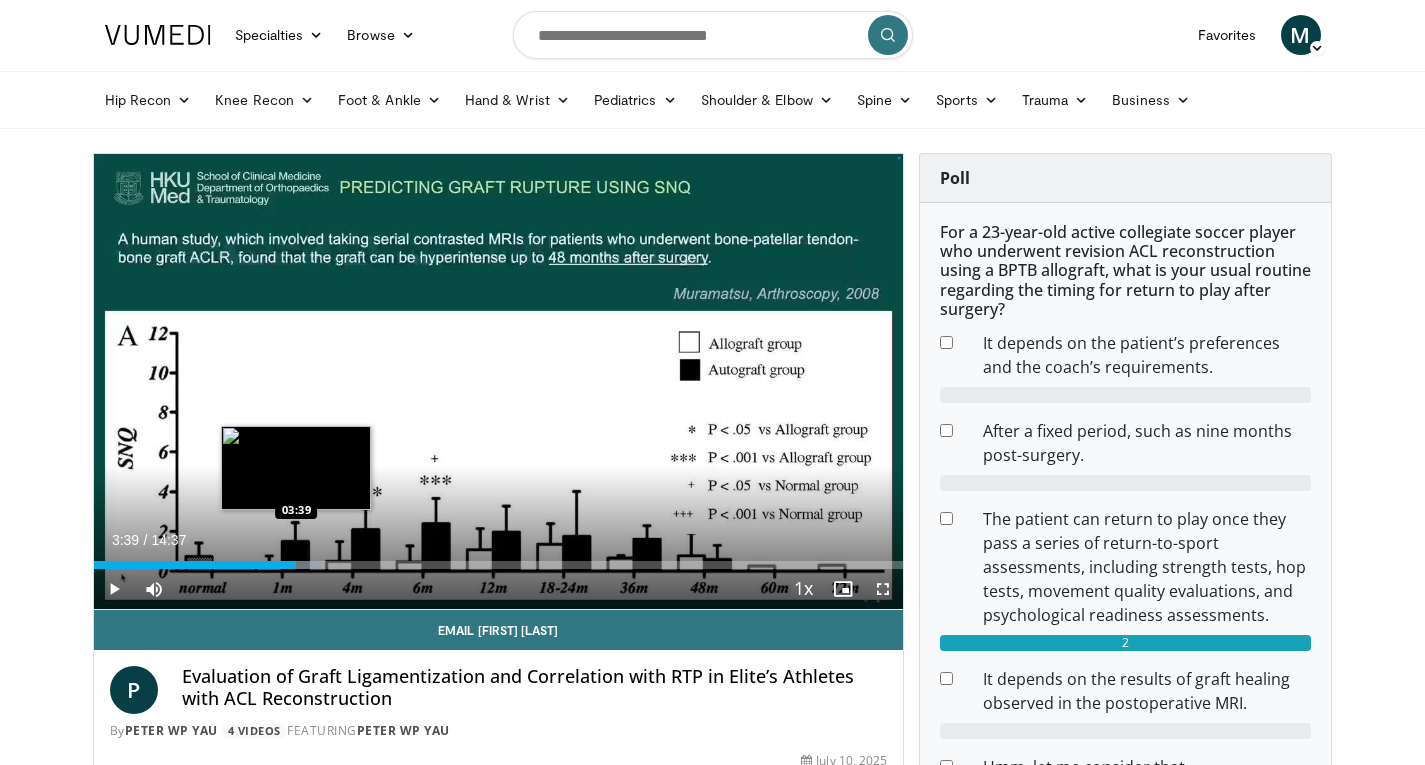 click on "Loaded :  28.25% 03:39 03:39" at bounding box center [499, 565] 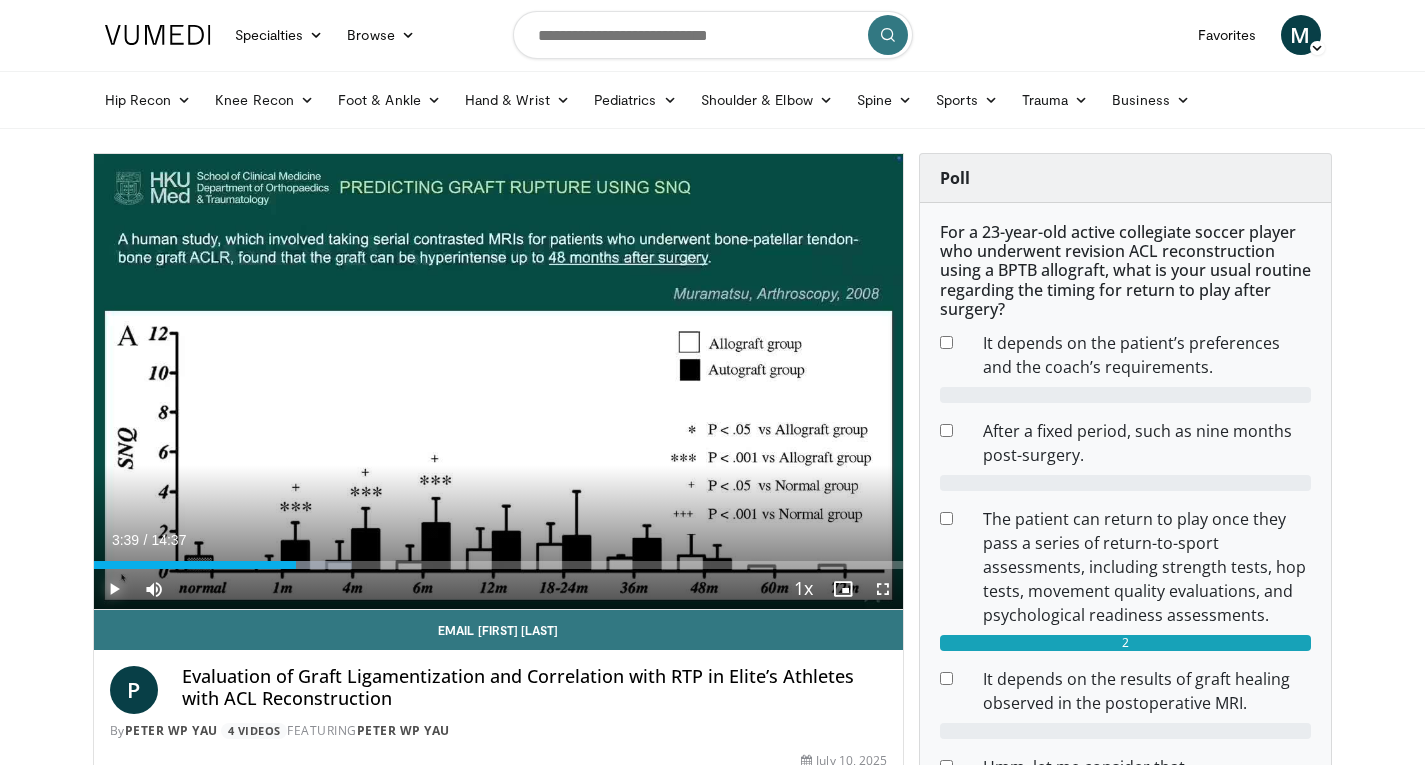 click at bounding box center (114, 589) 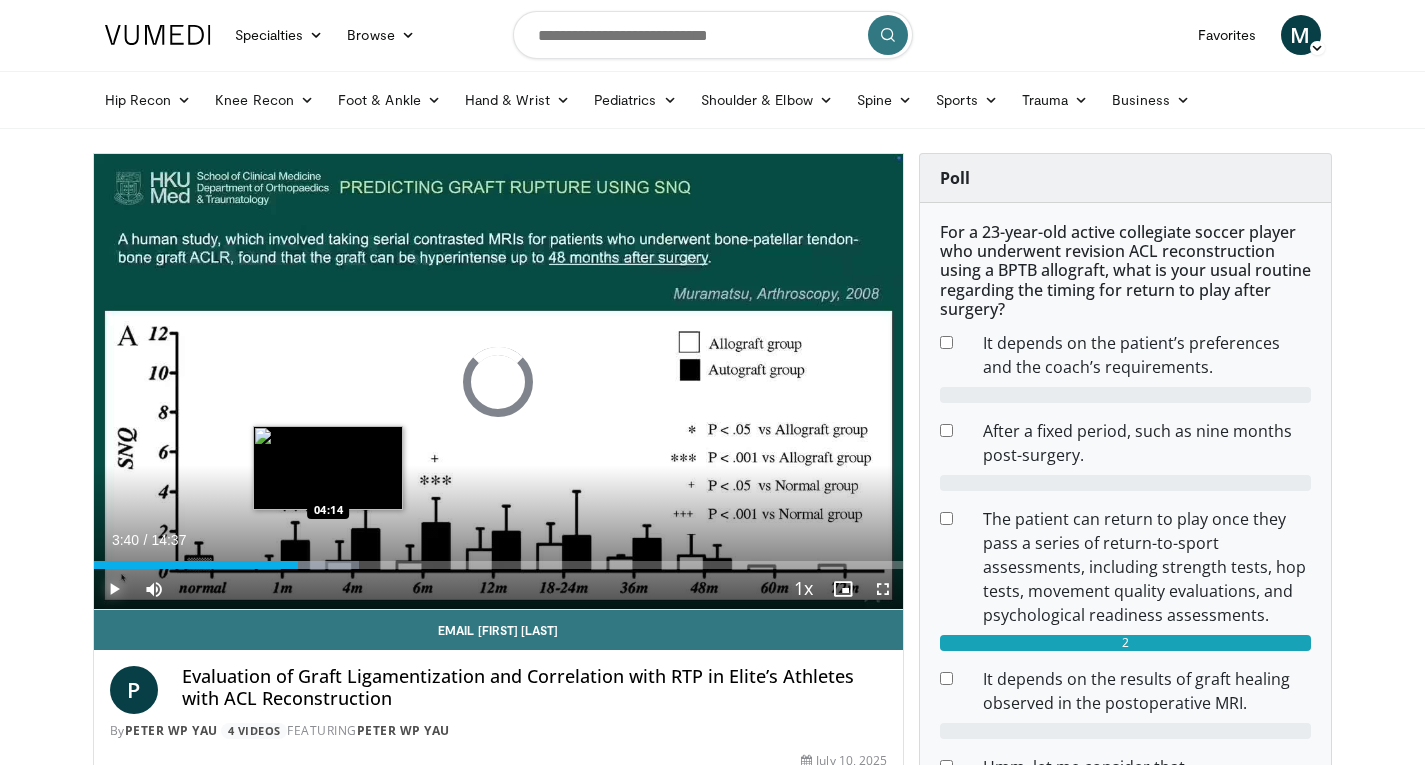 click at bounding box center (315, 565) 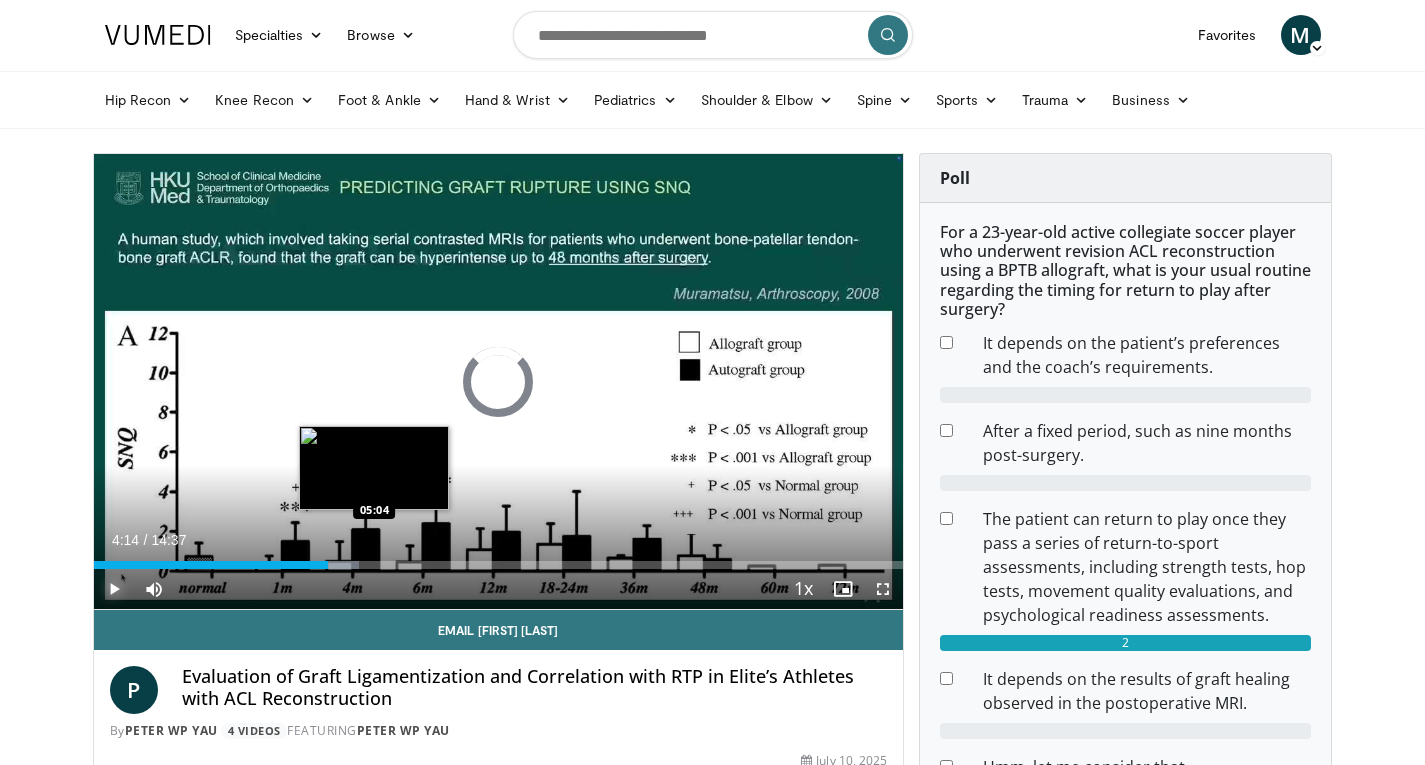 click on "Loaded :  32.77% 04:14 05:04" at bounding box center [499, 565] 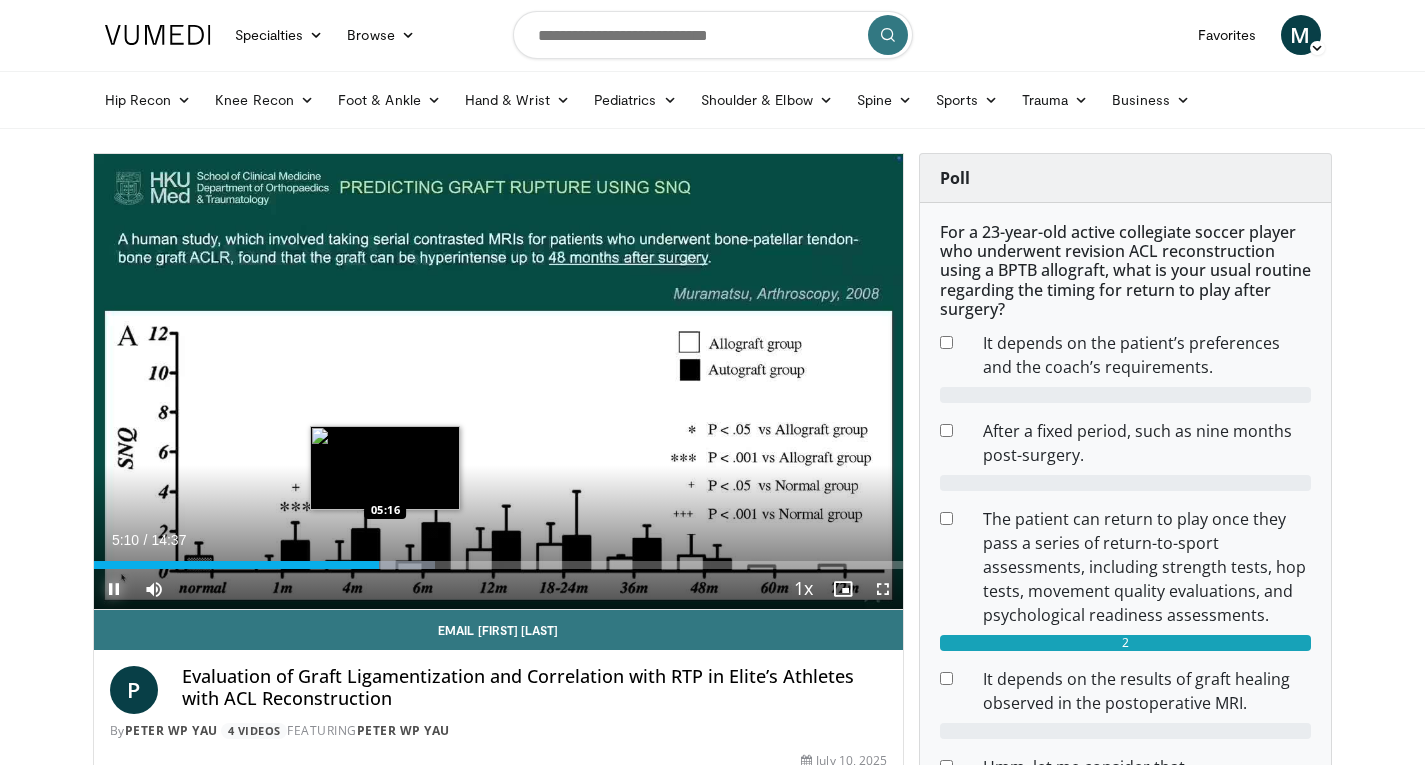 click at bounding box center [402, 565] 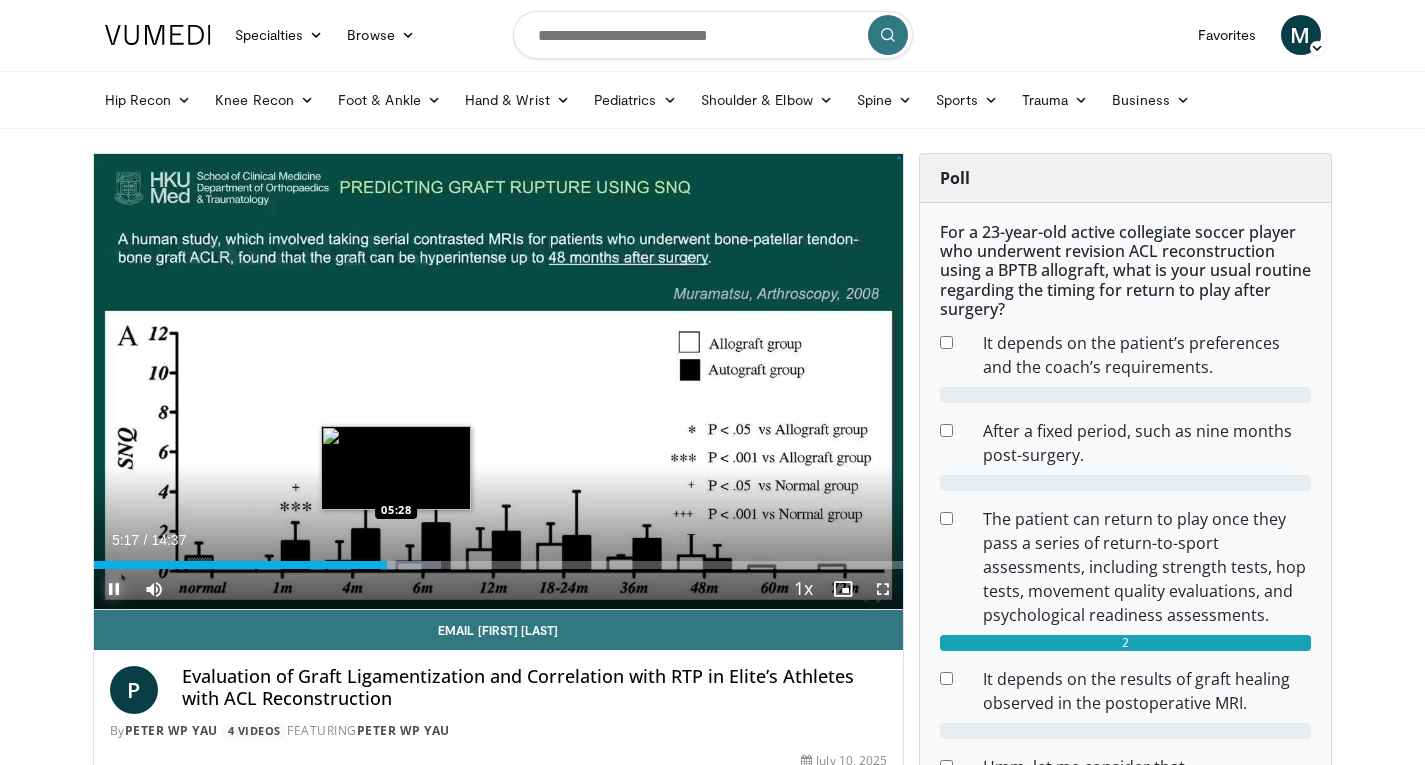 click on "Loaded :  42.94% 05:17 05:28" at bounding box center [499, 565] 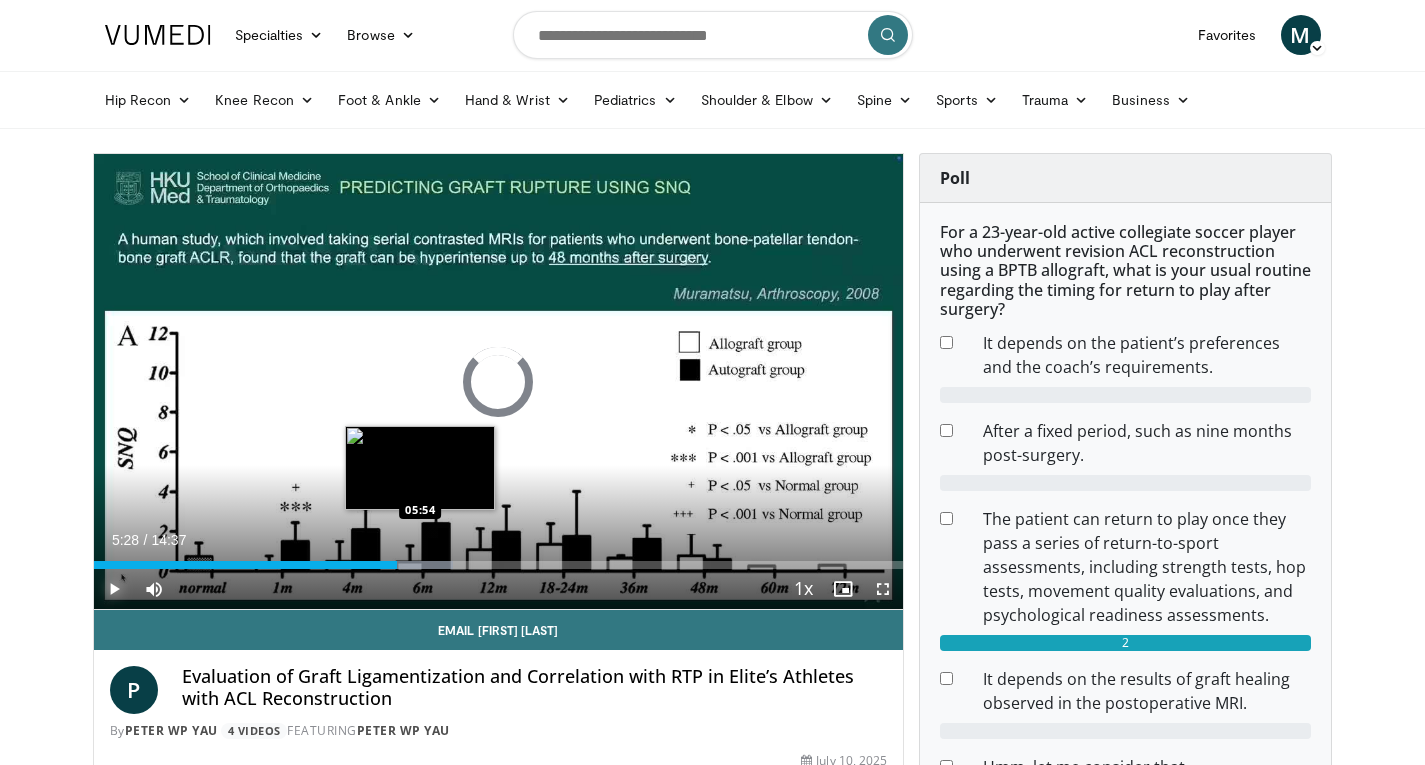 click on "Loaded :  44.43% 05:28 05:54" at bounding box center (499, 565) 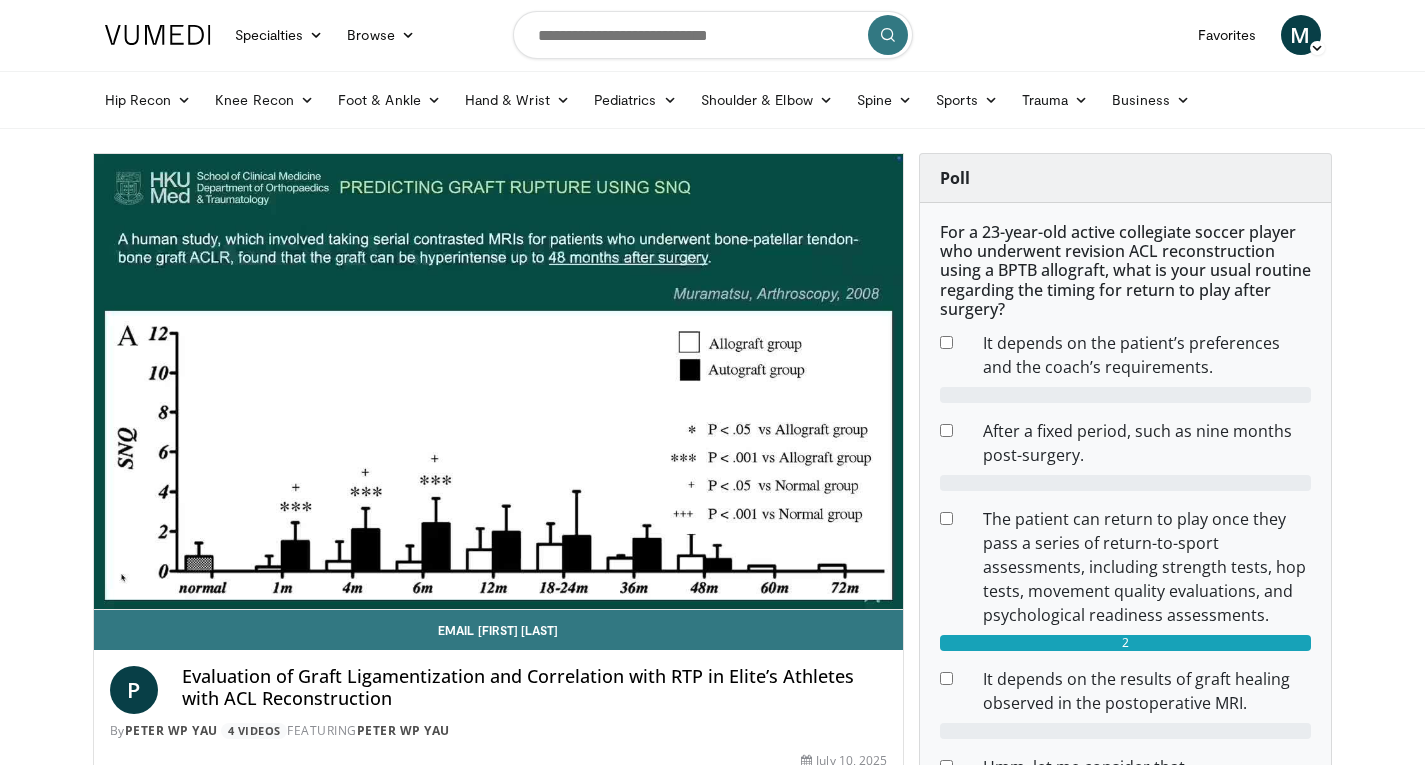 click on "10 seconds
Tap to unmute" at bounding box center [499, 381] 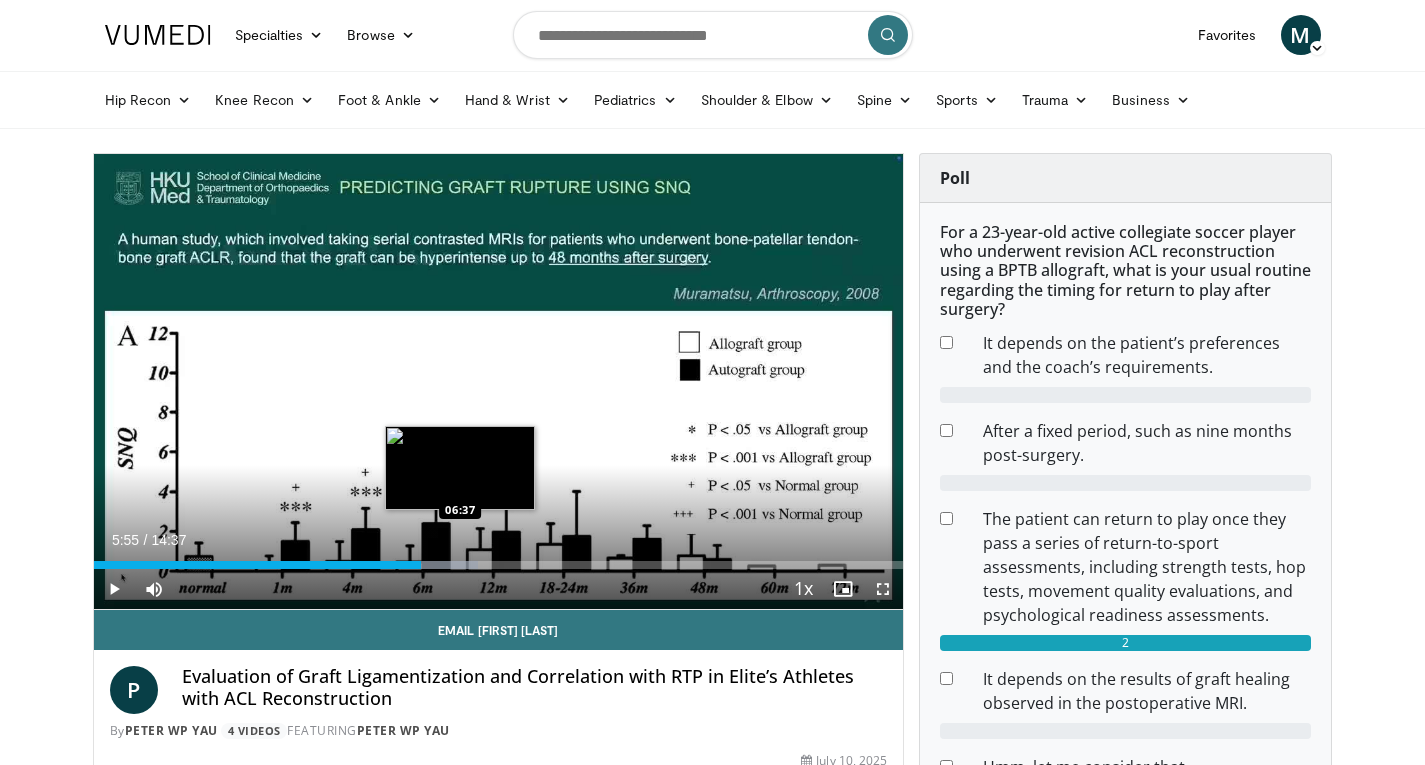 click at bounding box center [436, 565] 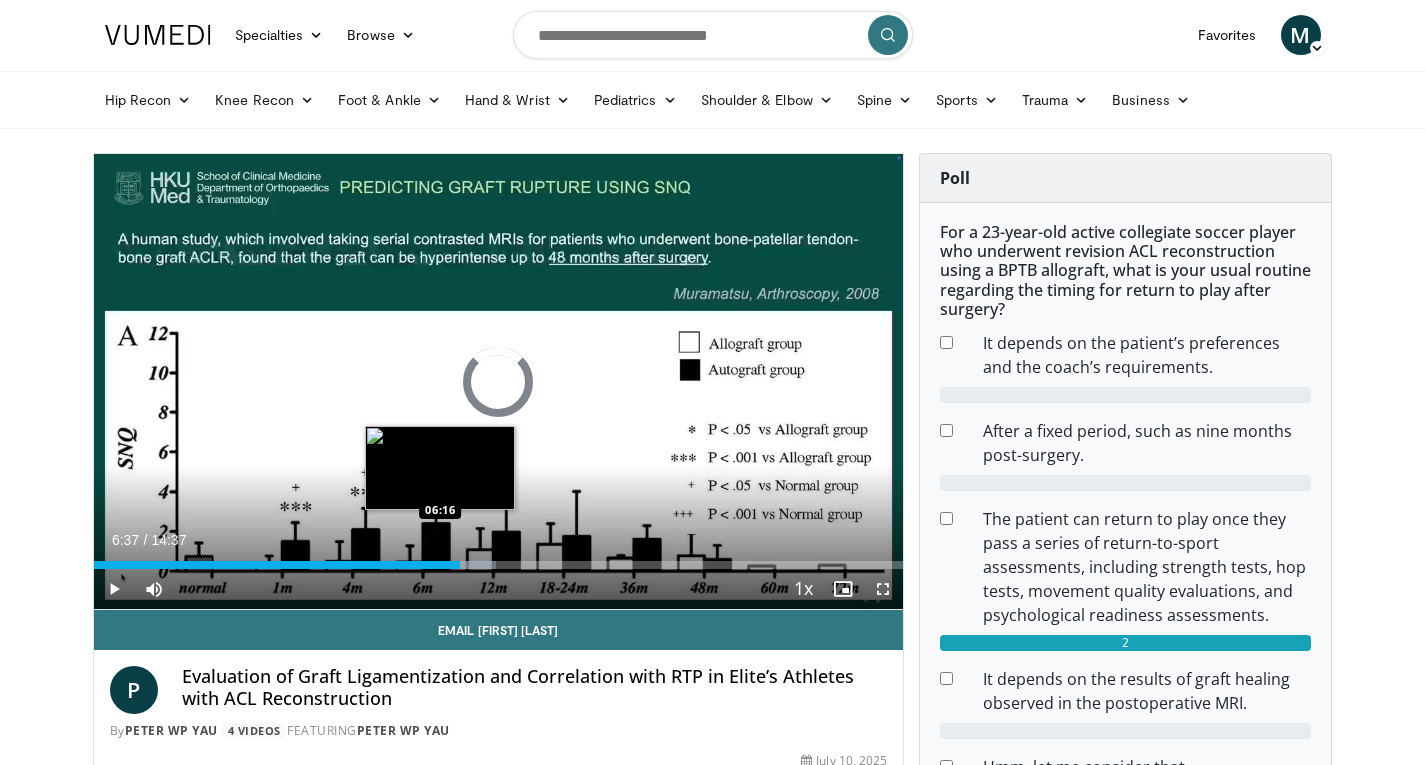 click on "06:37" at bounding box center (277, 565) 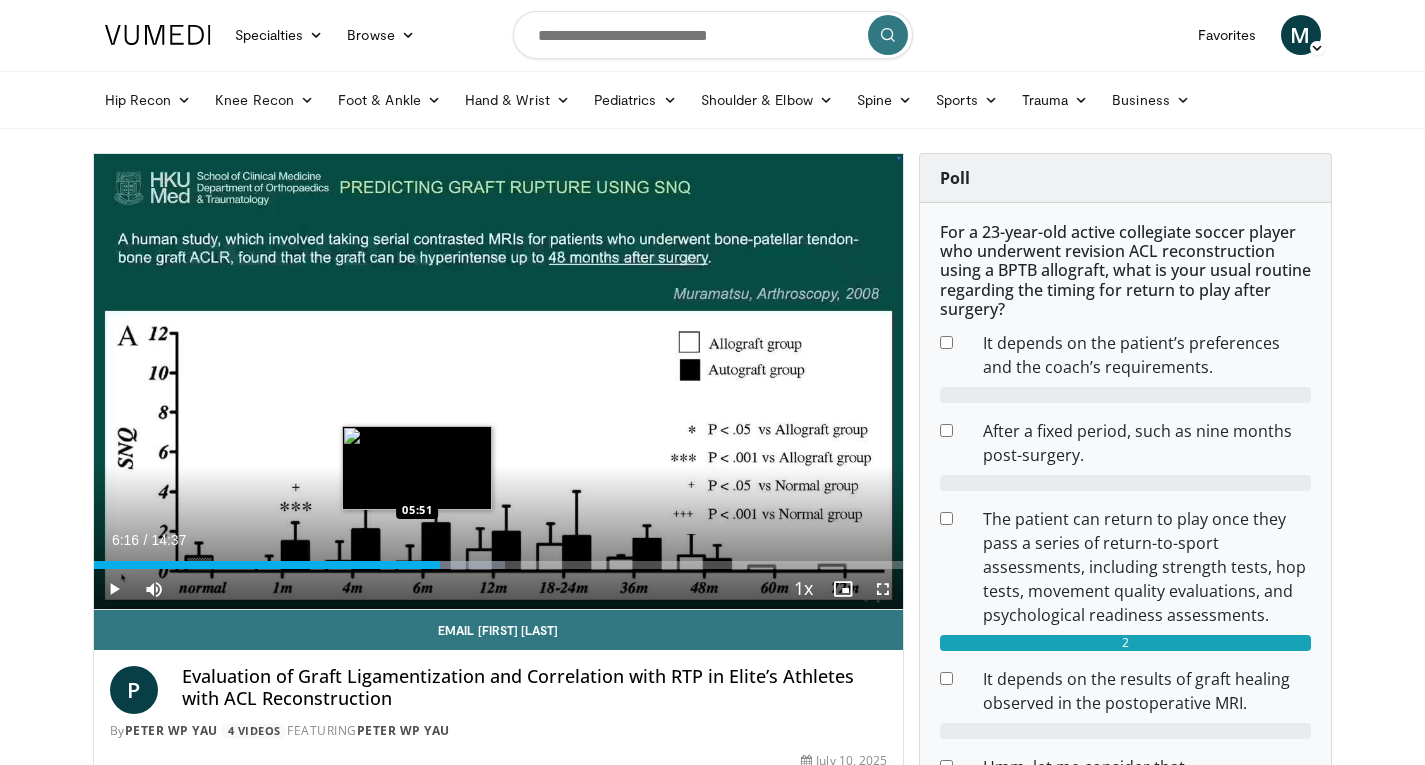 click on "Loaded :  50.85% 06:16 05:51" at bounding box center [499, 559] 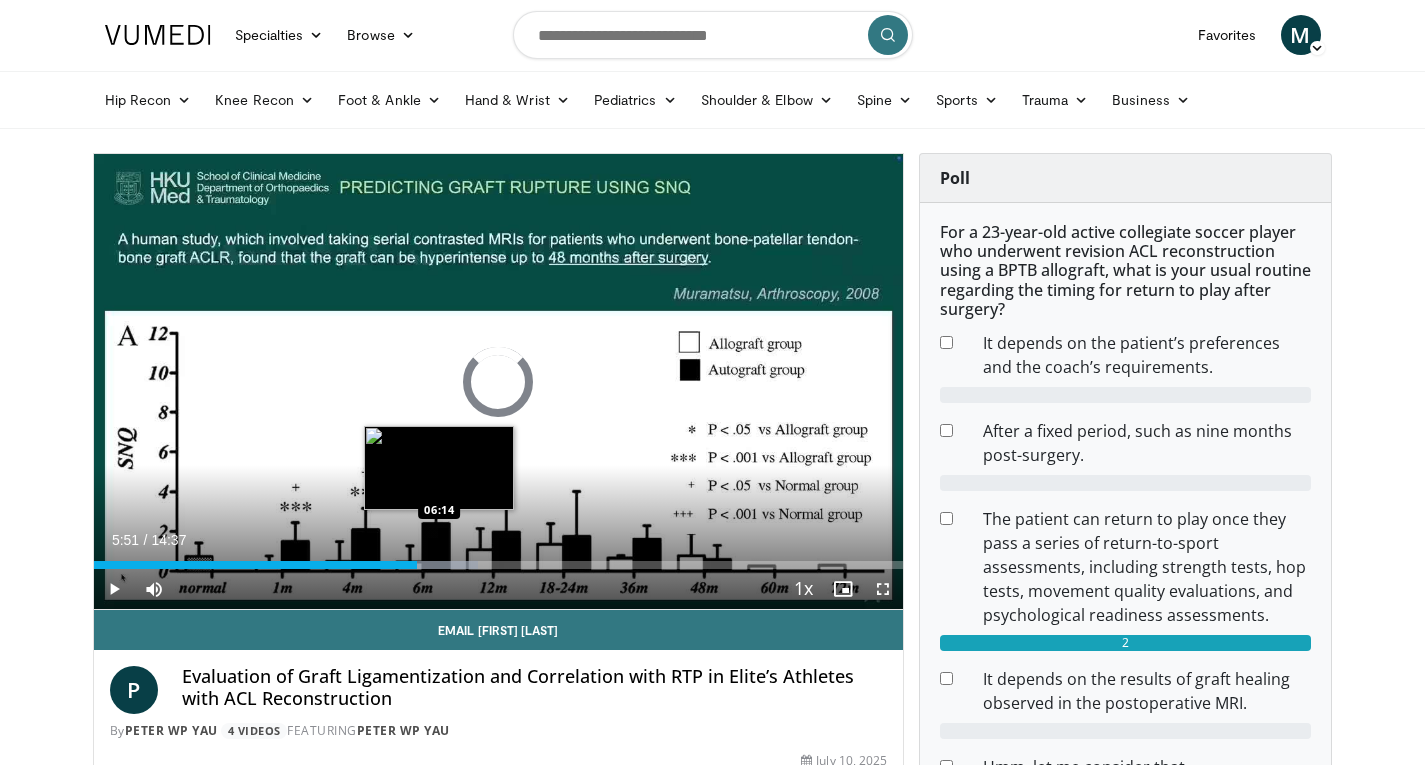 click at bounding box center (446, 565) 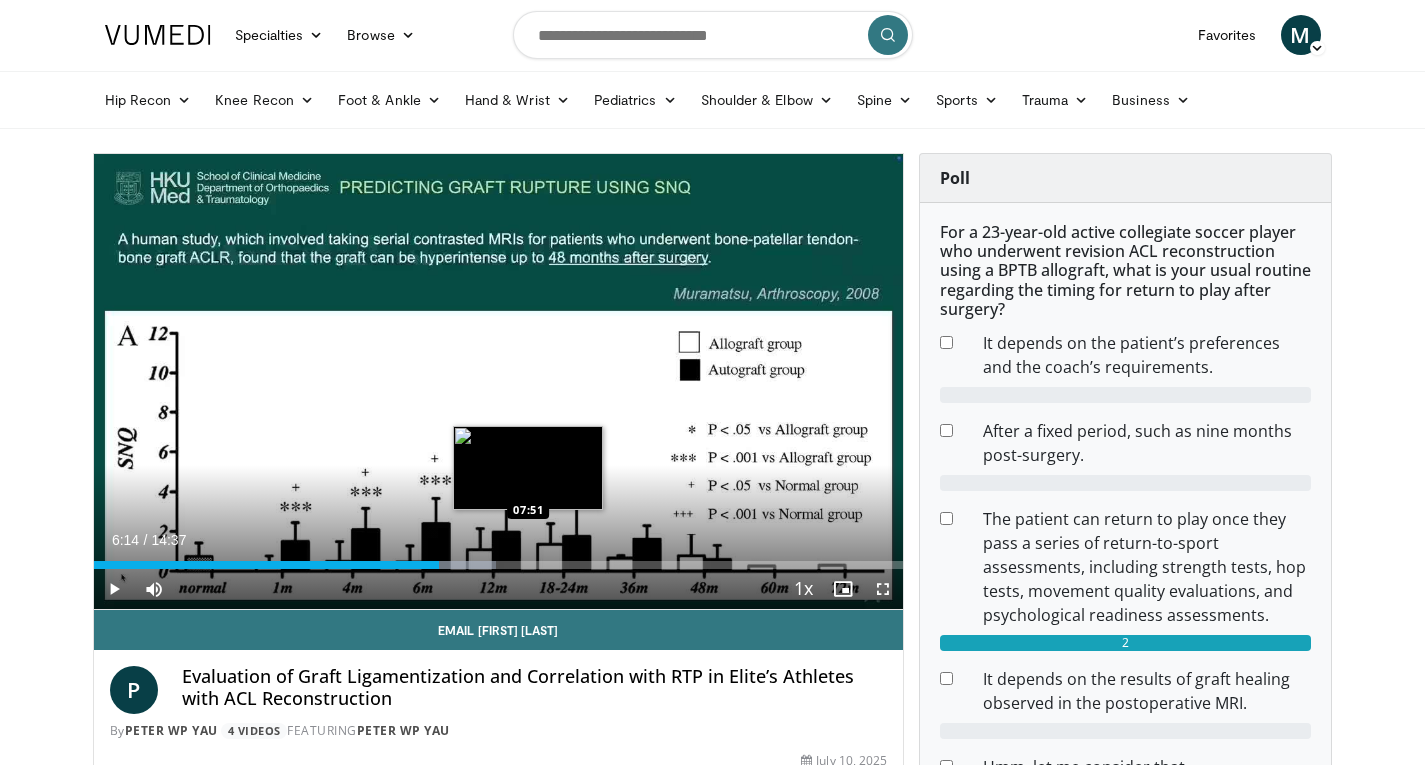 click on "Loaded :  49.72% 06:14 07:51" at bounding box center (499, 565) 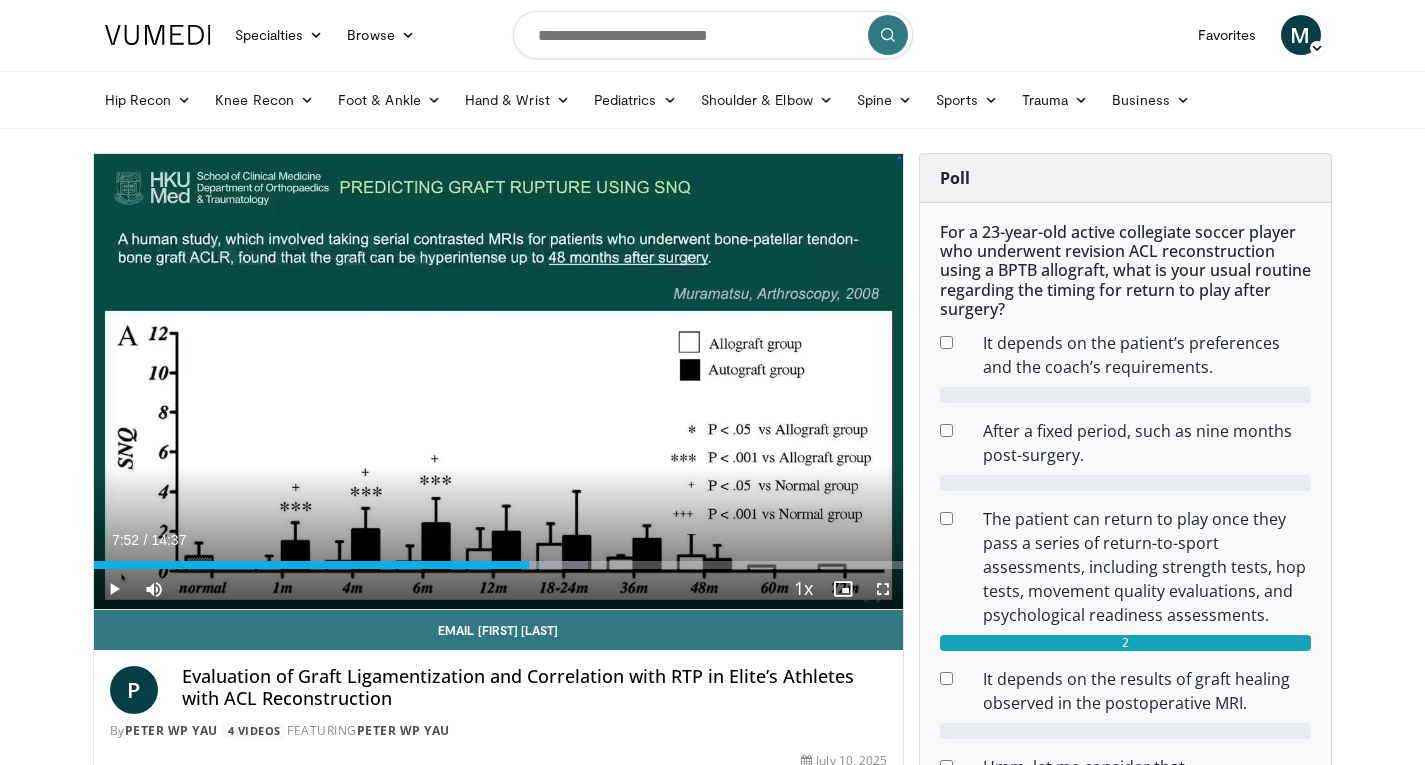 click on "Loaded :  61.02% 07:52 08:00" at bounding box center [499, 565] 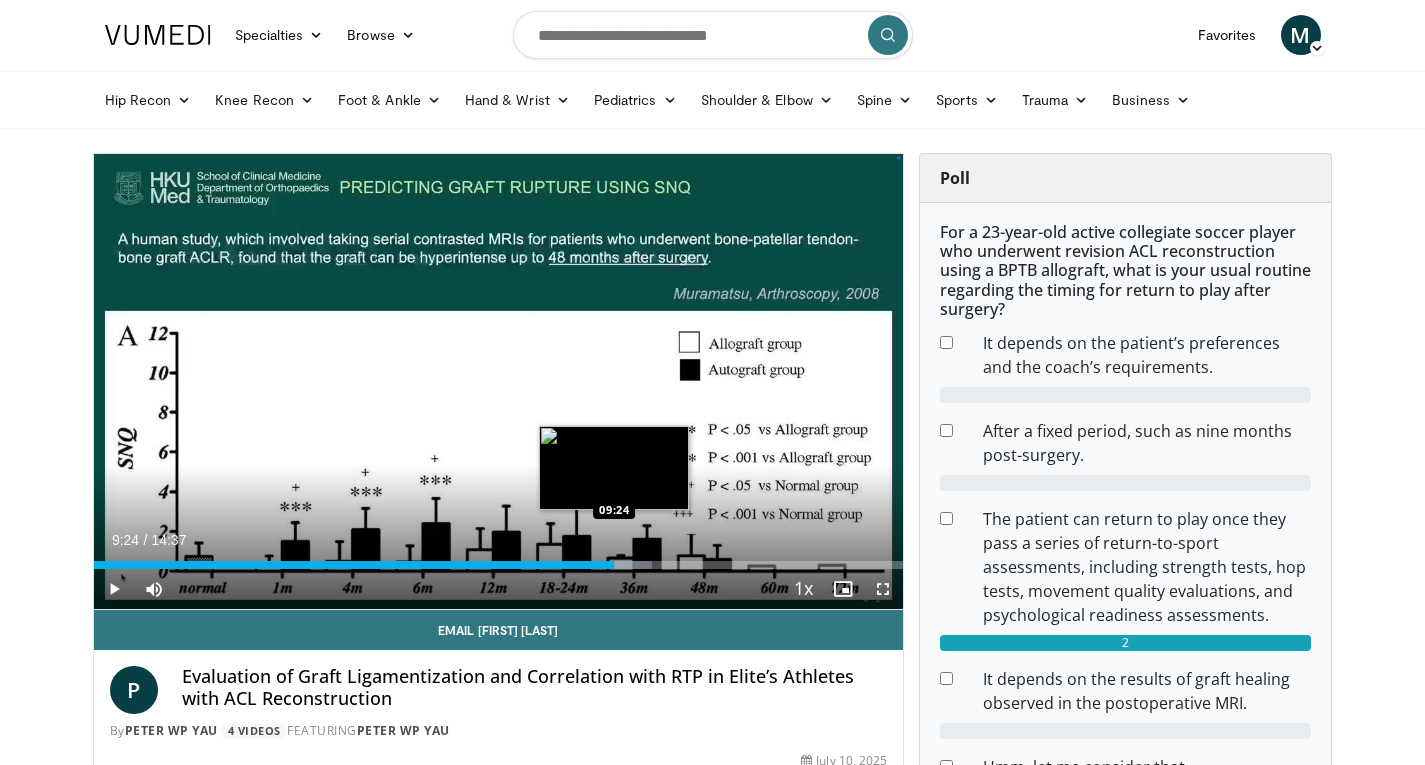 click on "Loaded :  68.94% 09:24 09:24" at bounding box center [499, 559] 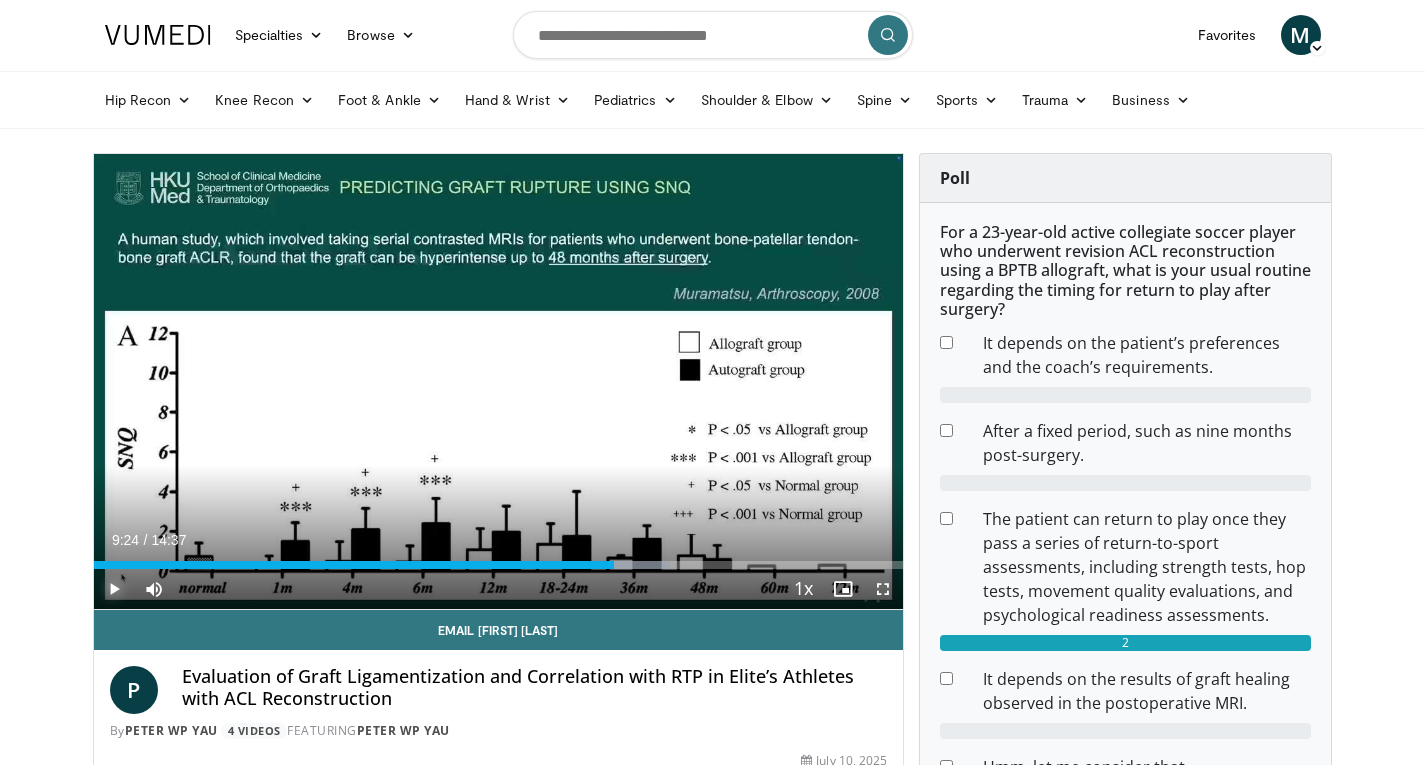 click at bounding box center [114, 589] 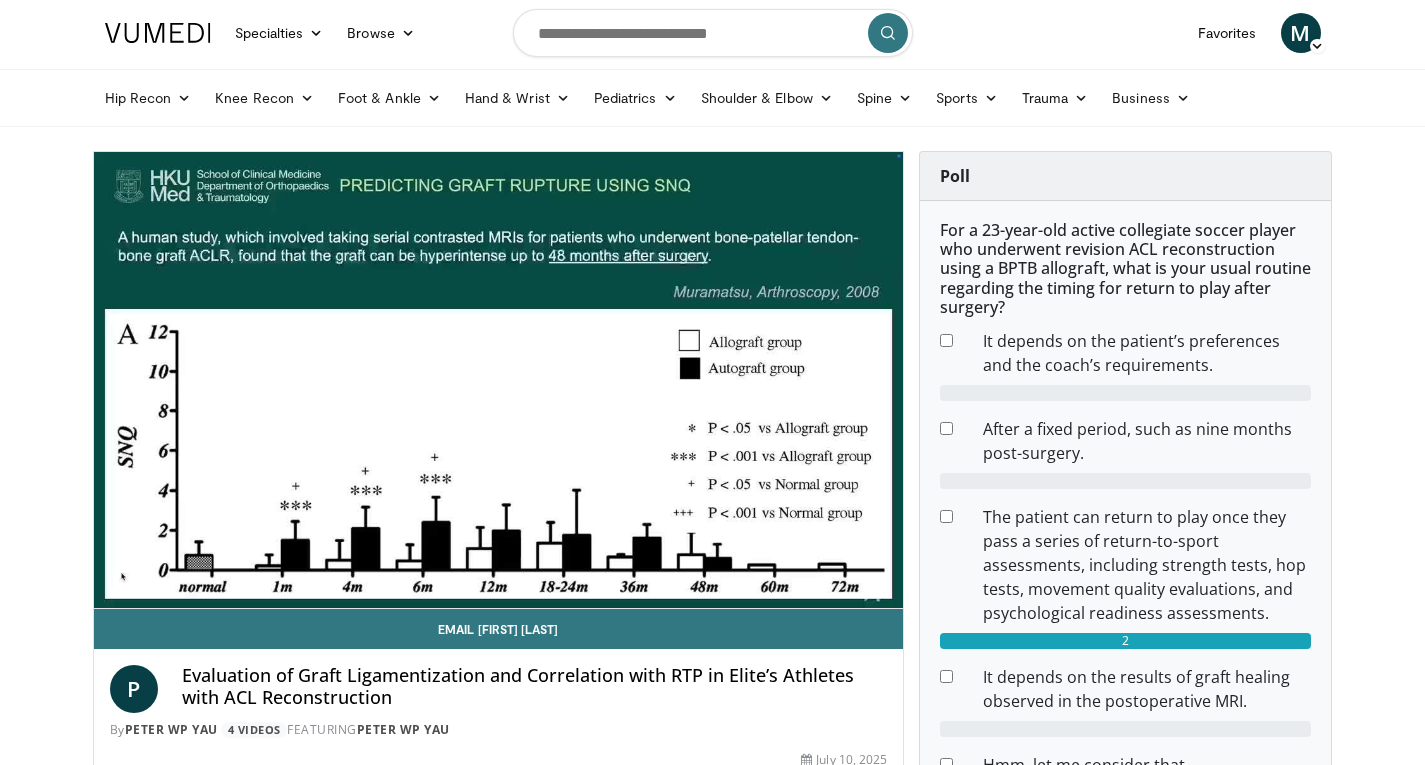 scroll, scrollTop: 0, scrollLeft: 0, axis: both 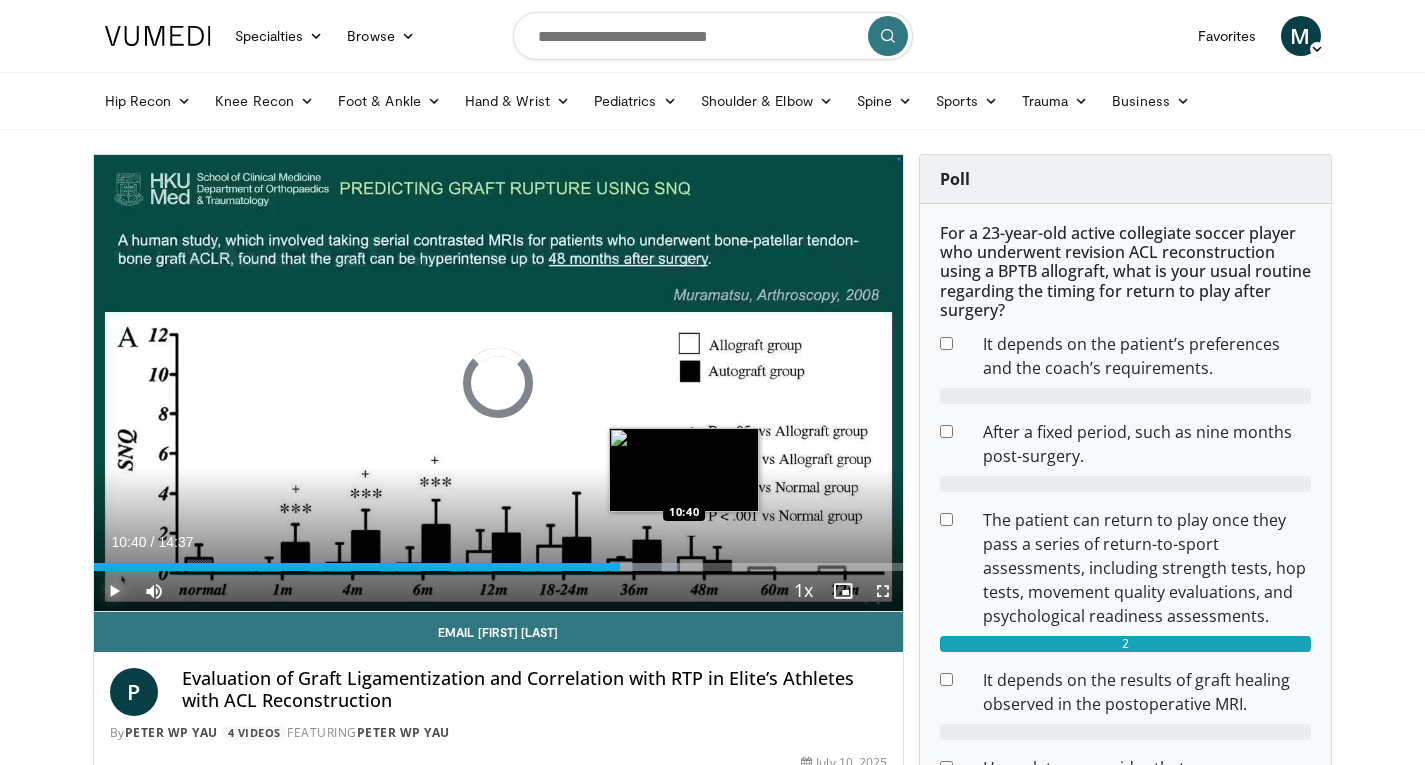 click on "Loaded :  72.33% 09:31 10:40" at bounding box center [499, 567] 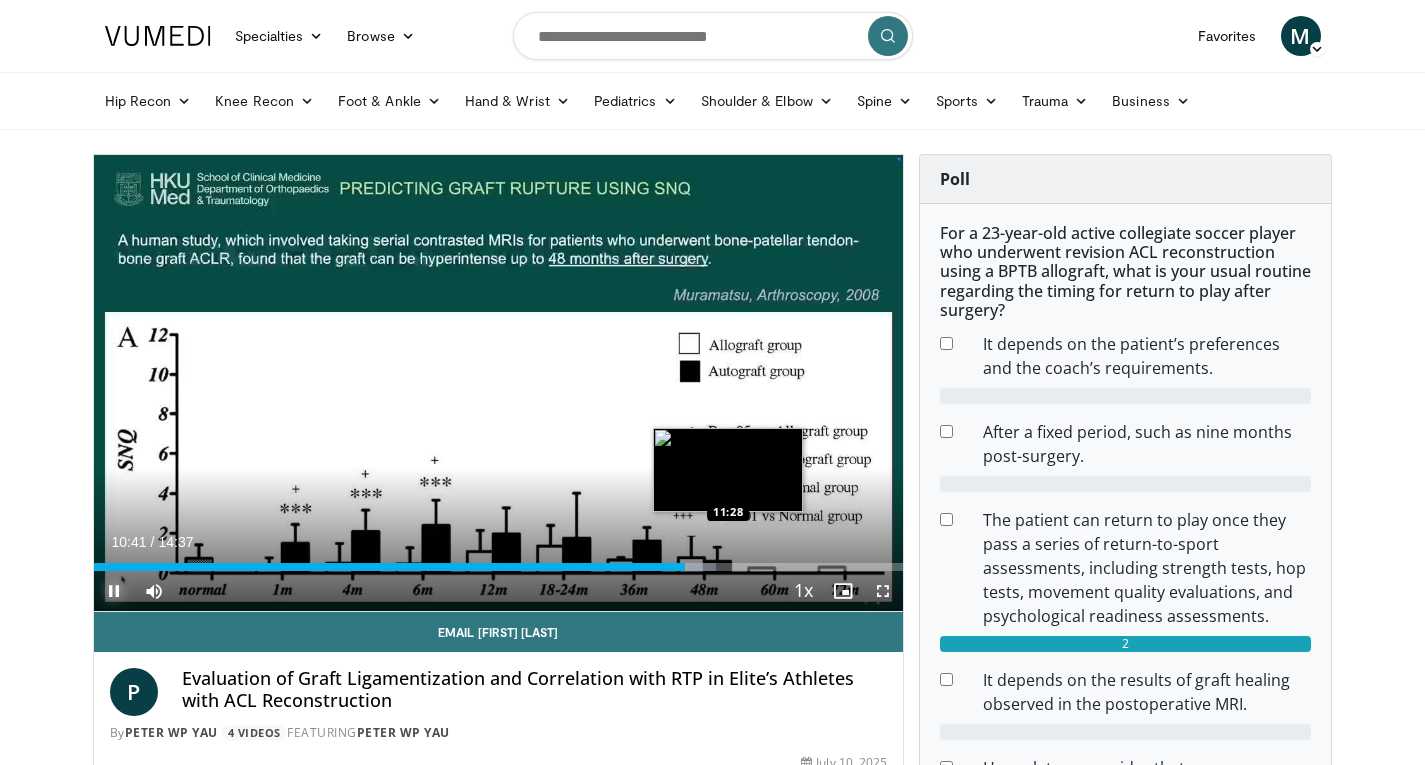 click on "Loaded :  76.85% 10:41 11:28" at bounding box center (499, 567) 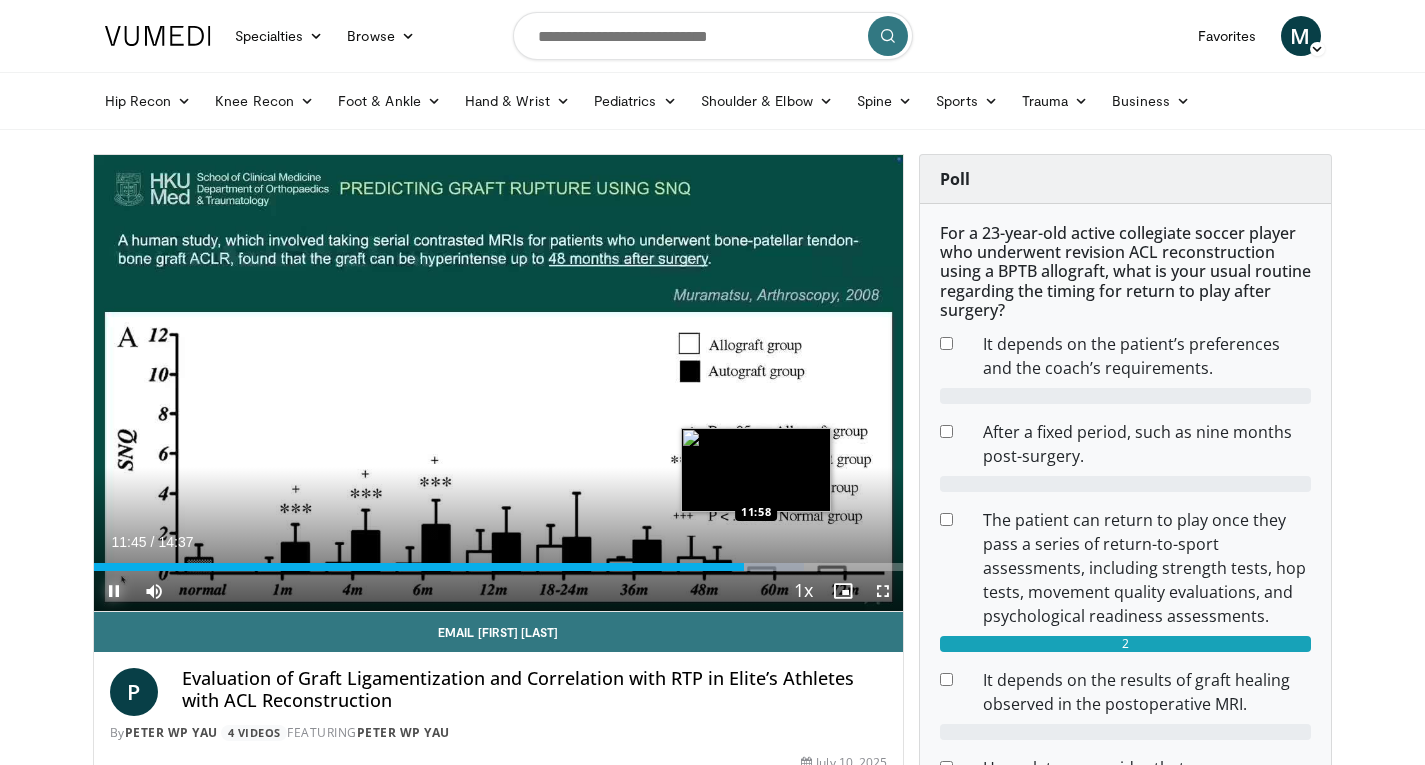 click at bounding box center (764, 567) 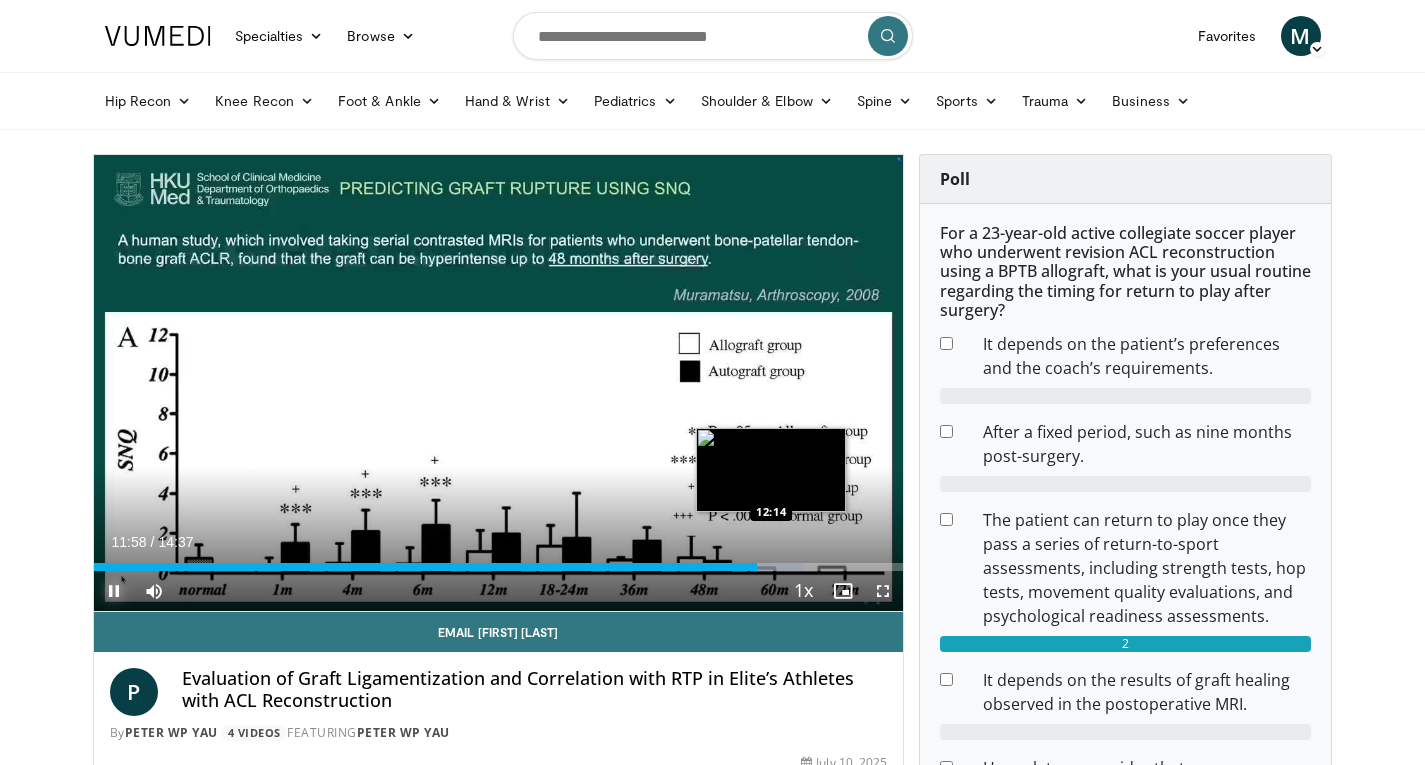 click on "Loaded :  87.73% 11:58 12:14" at bounding box center (499, 567) 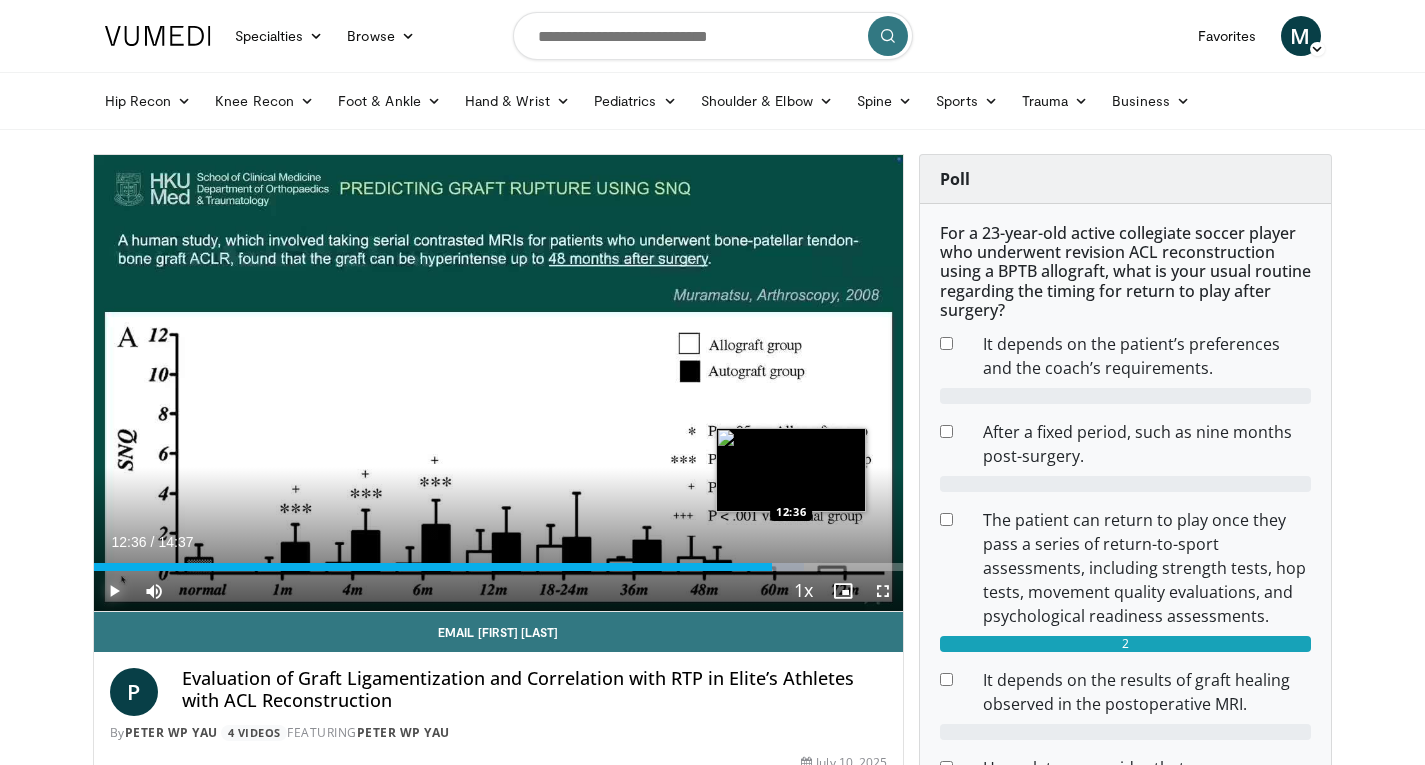 click at bounding box center [767, 567] 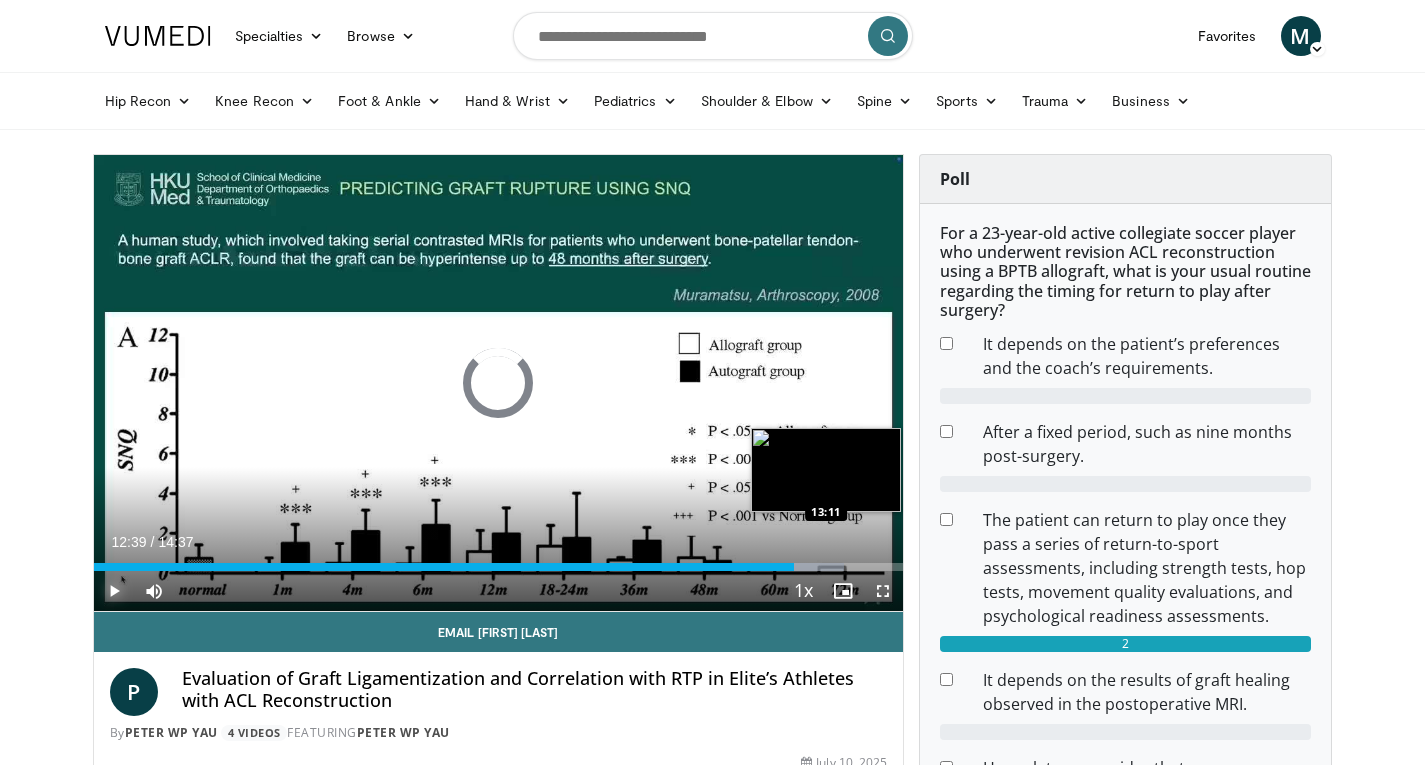 click at bounding box center [805, 567] 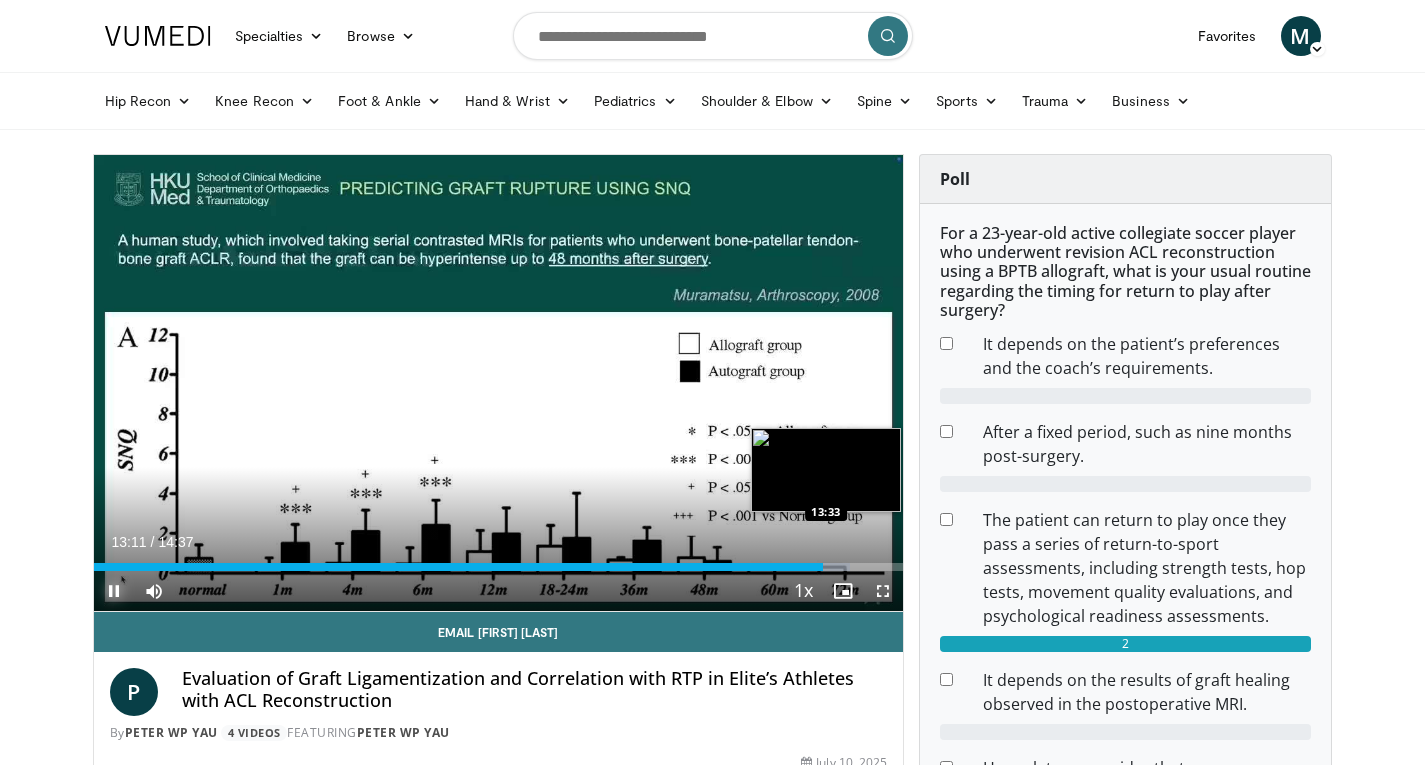 click at bounding box center (822, 567) 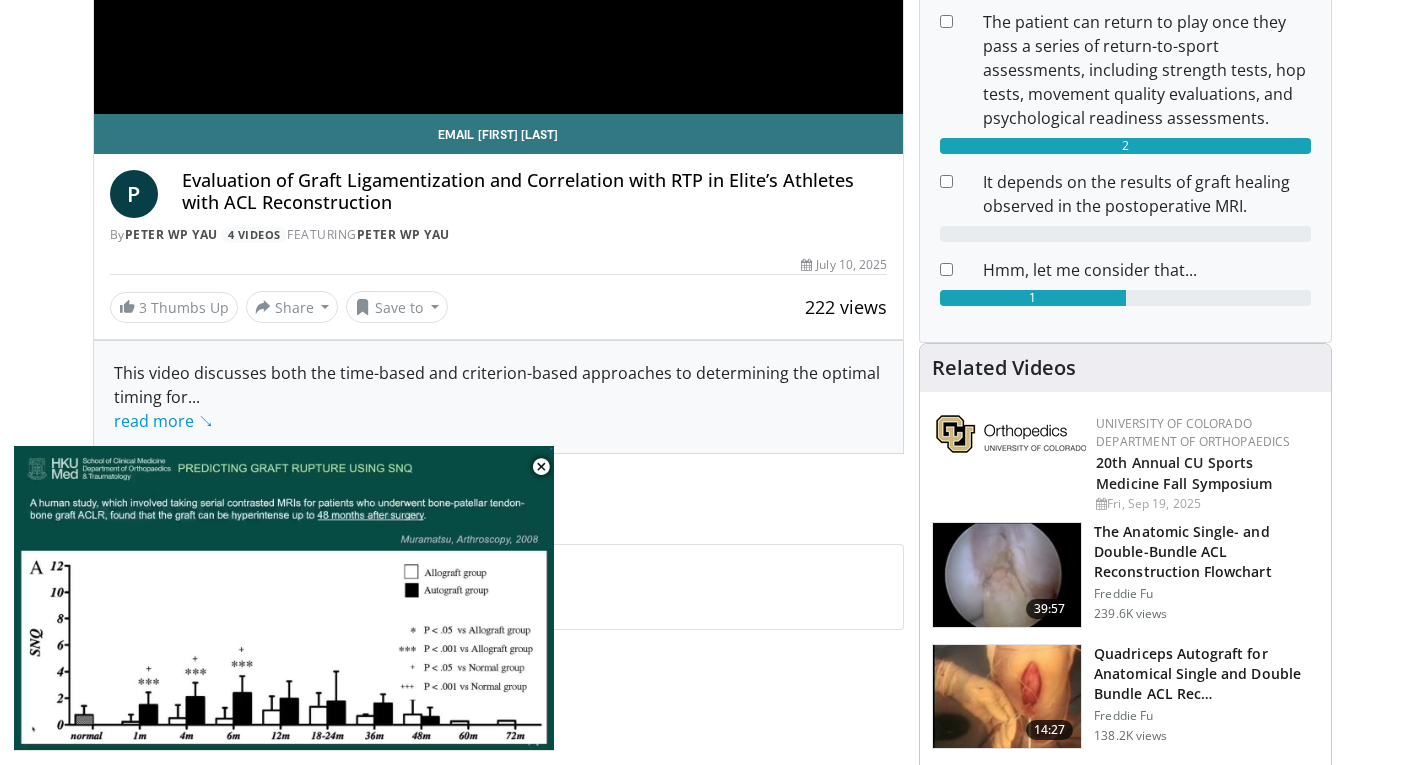 scroll, scrollTop: 498, scrollLeft: 0, axis: vertical 